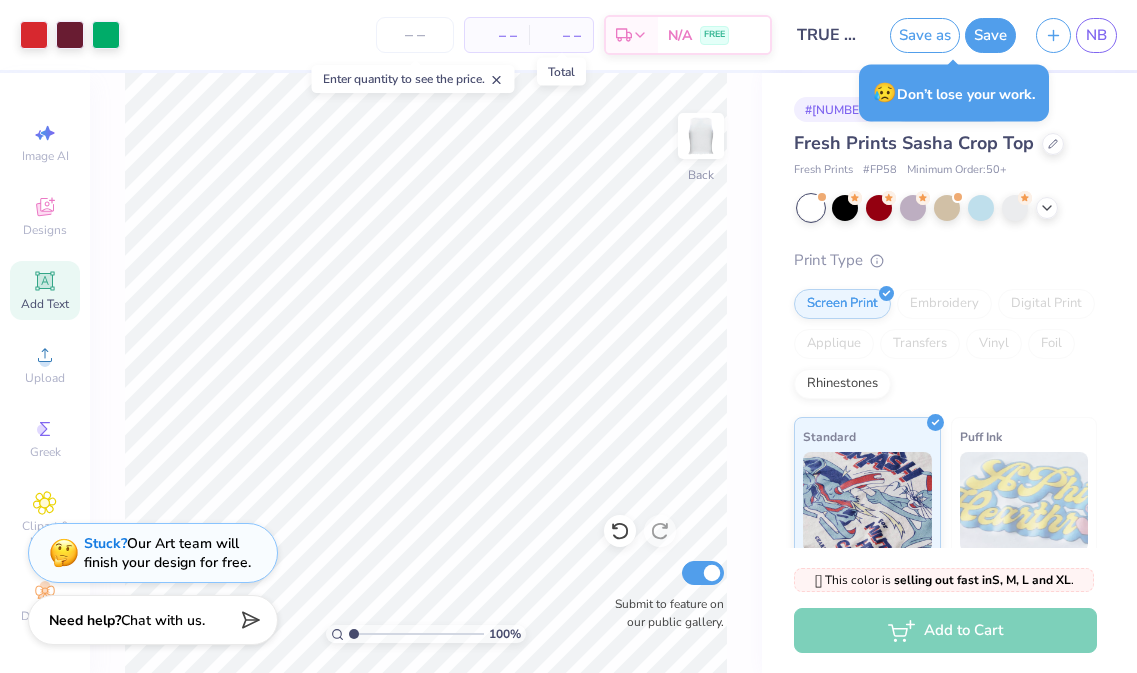 scroll, scrollTop: 0, scrollLeft: 0, axis: both 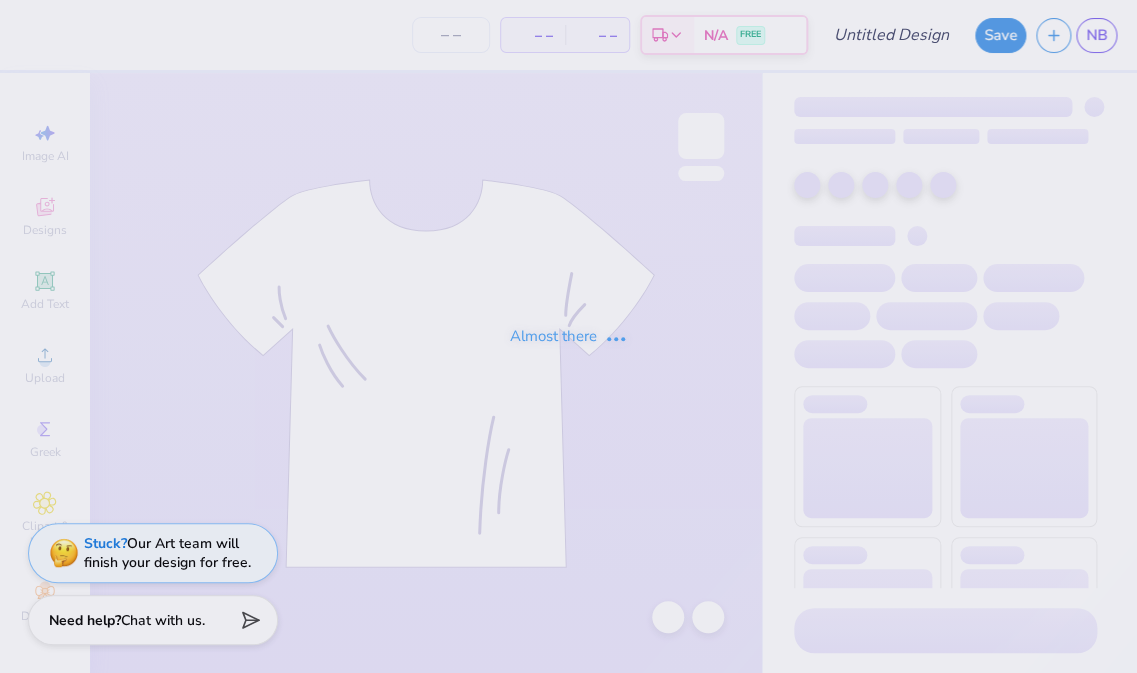type on "AXO bid day" 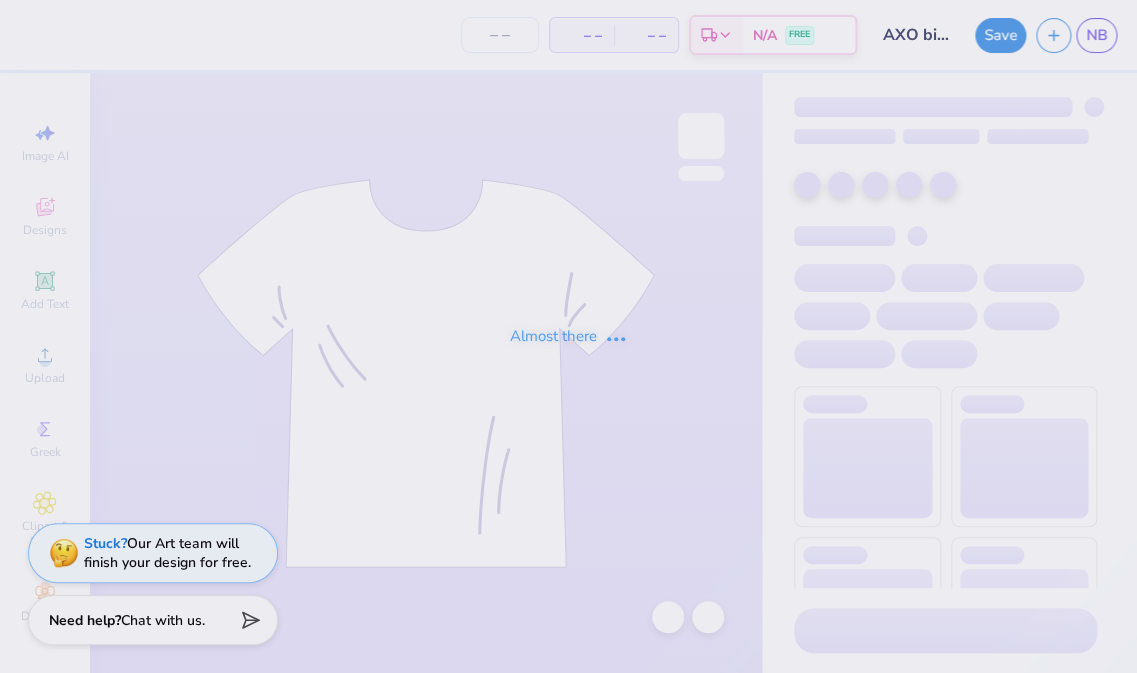 type on "100" 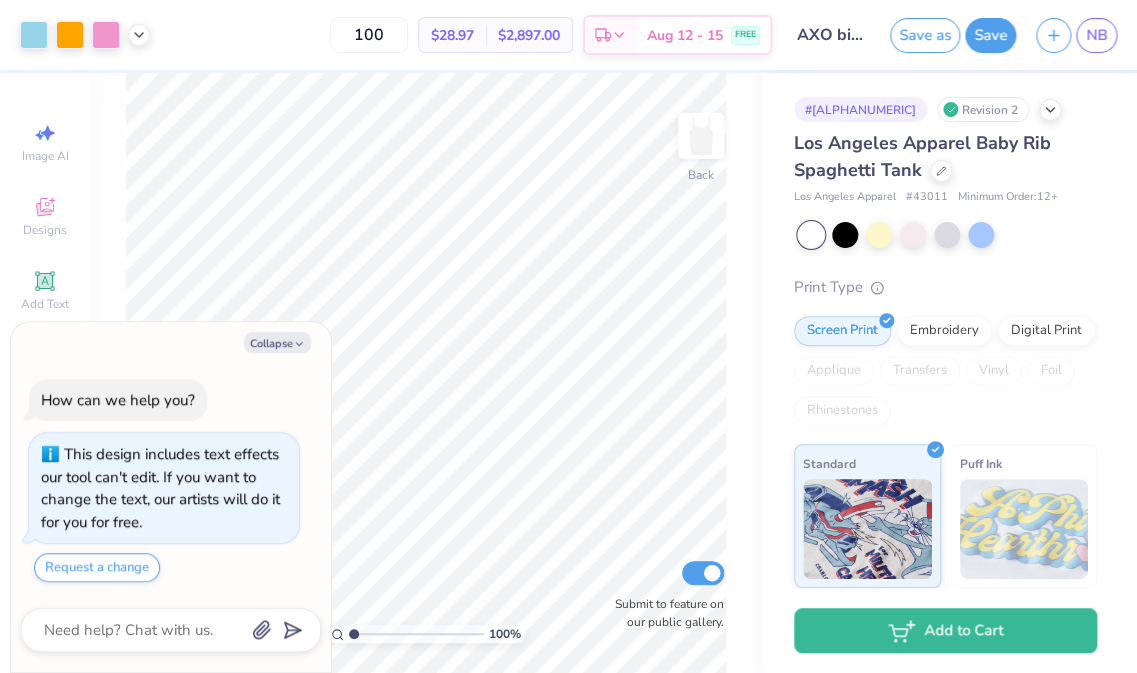 type on "x" 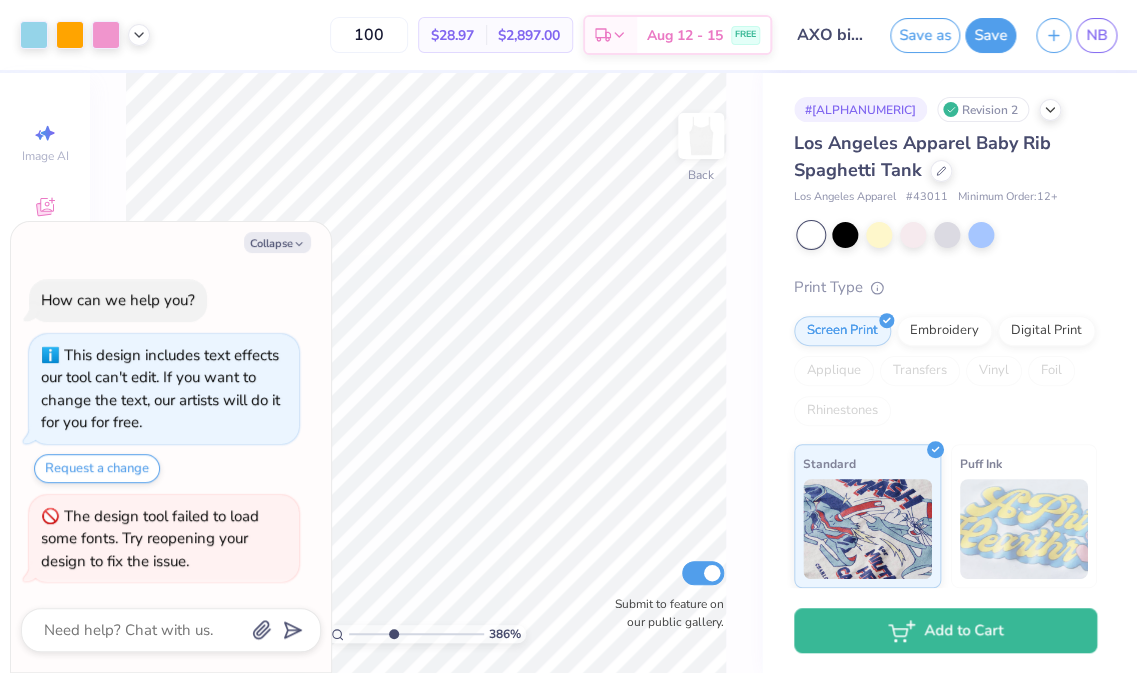 type on "3.86" 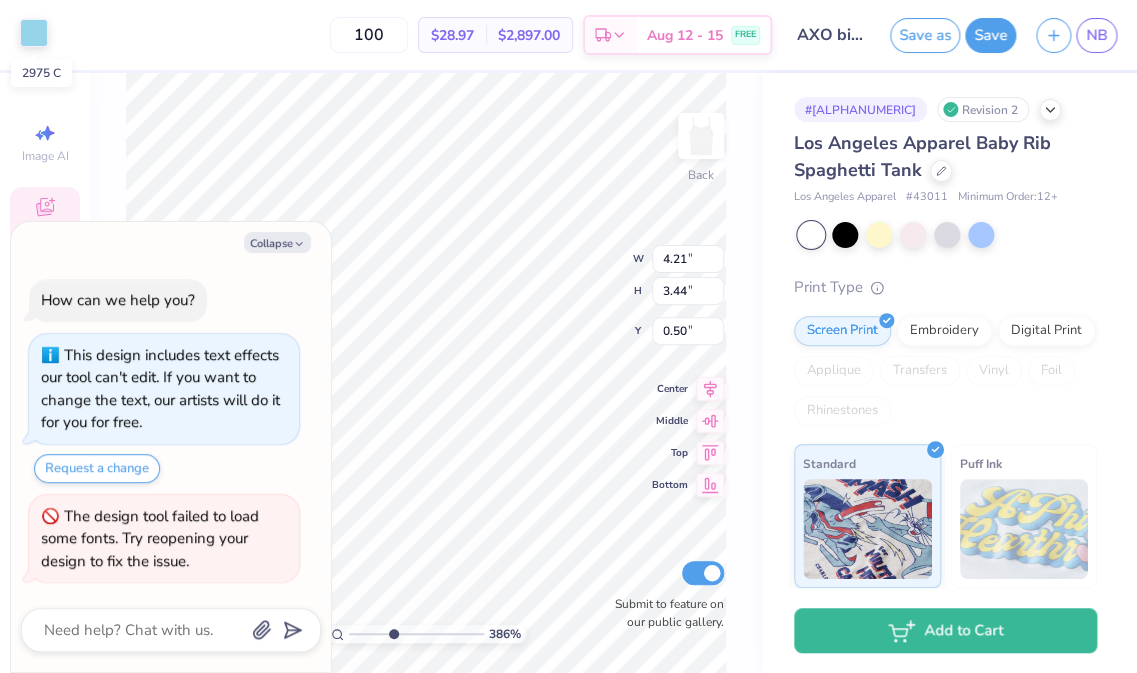 click at bounding box center (34, 33) 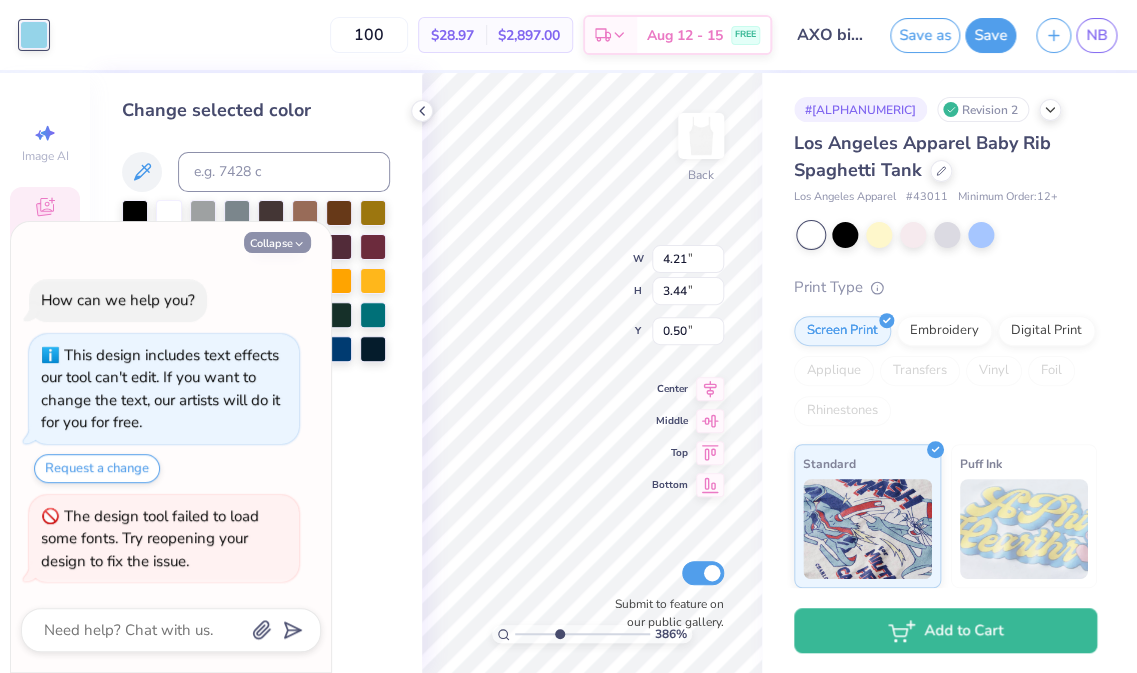 click on "Collapse" at bounding box center (277, 242) 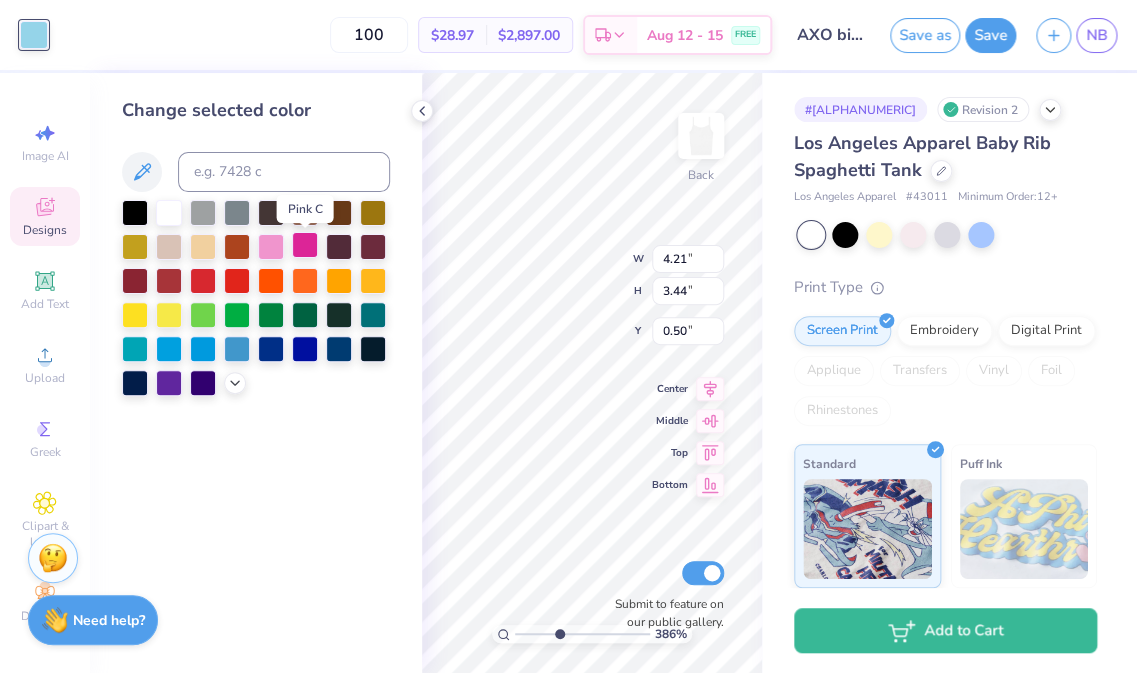 click at bounding box center (305, 245) 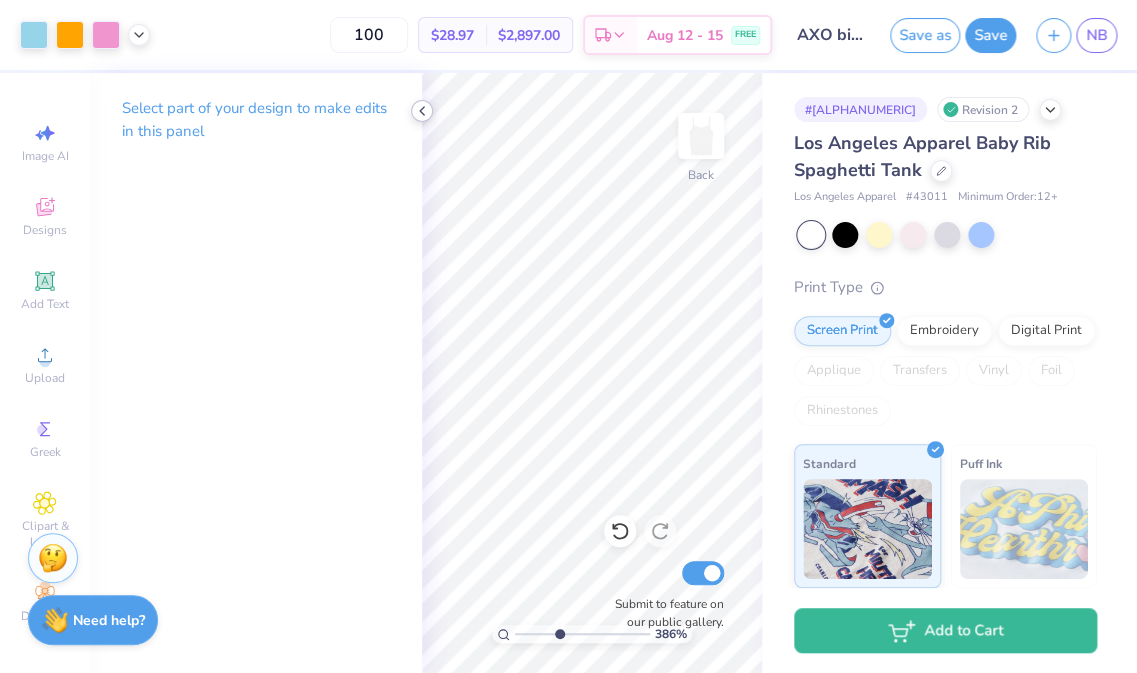 click 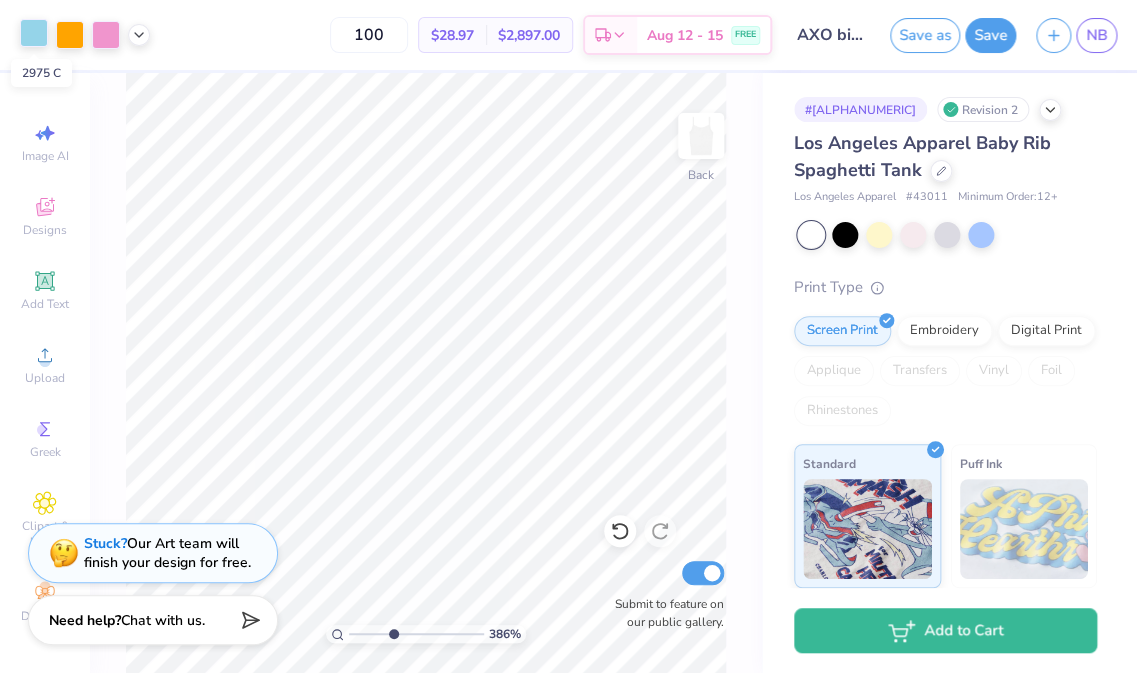 click at bounding box center (34, 33) 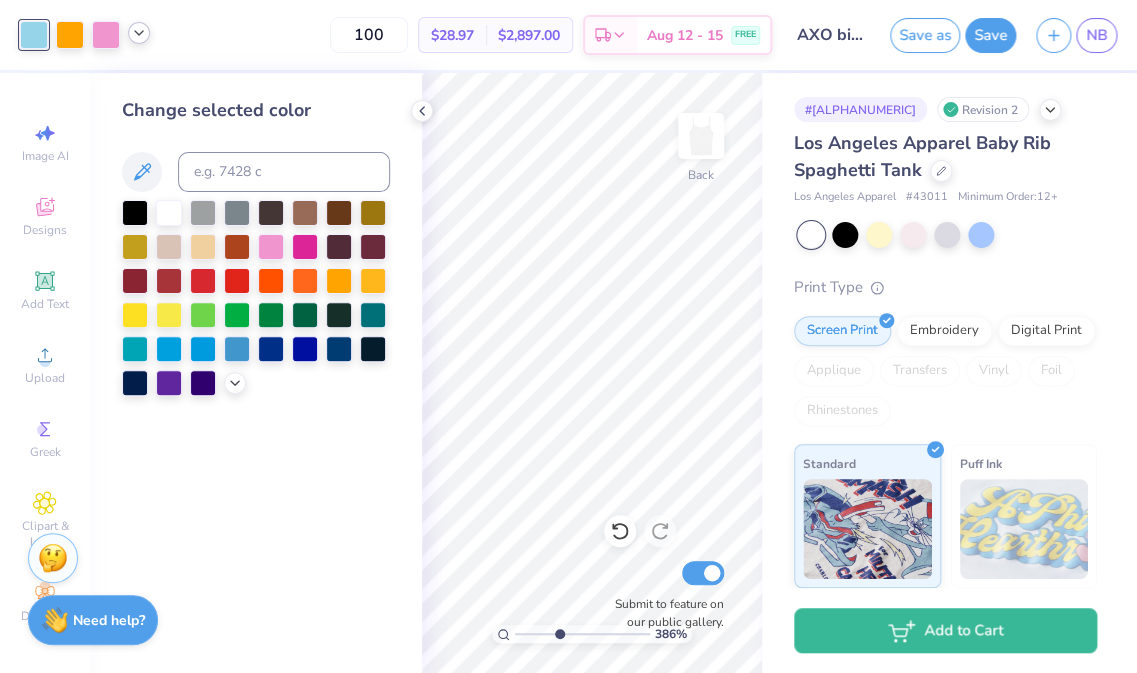 click 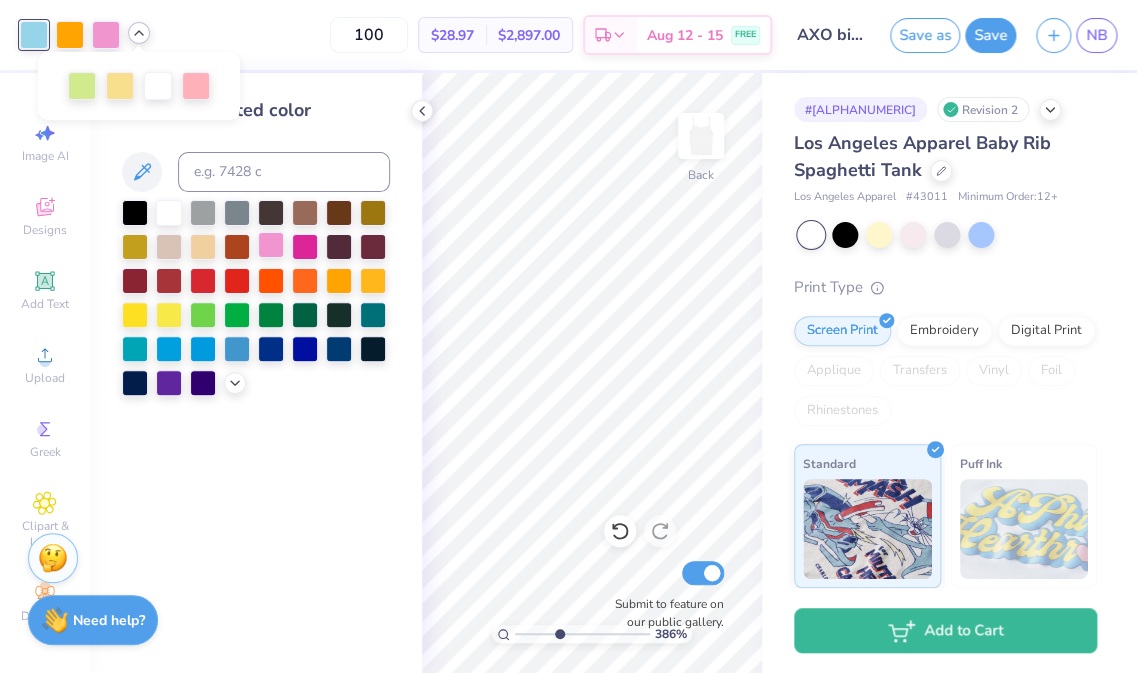 click at bounding box center (271, 245) 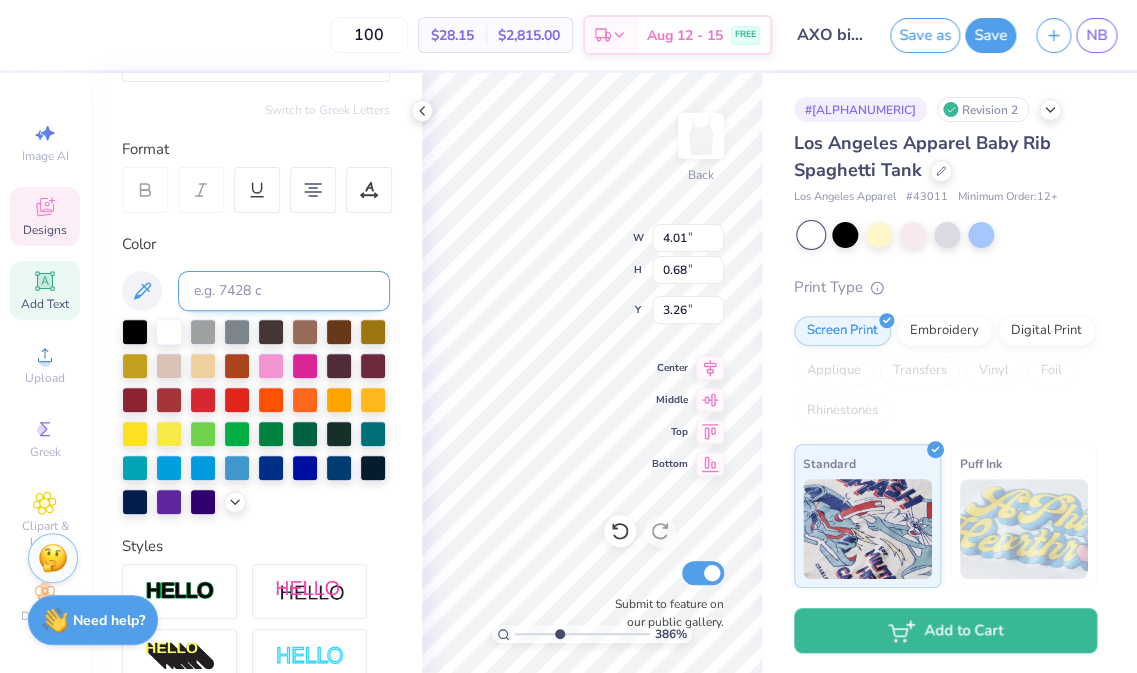 scroll, scrollTop: 364, scrollLeft: 0, axis: vertical 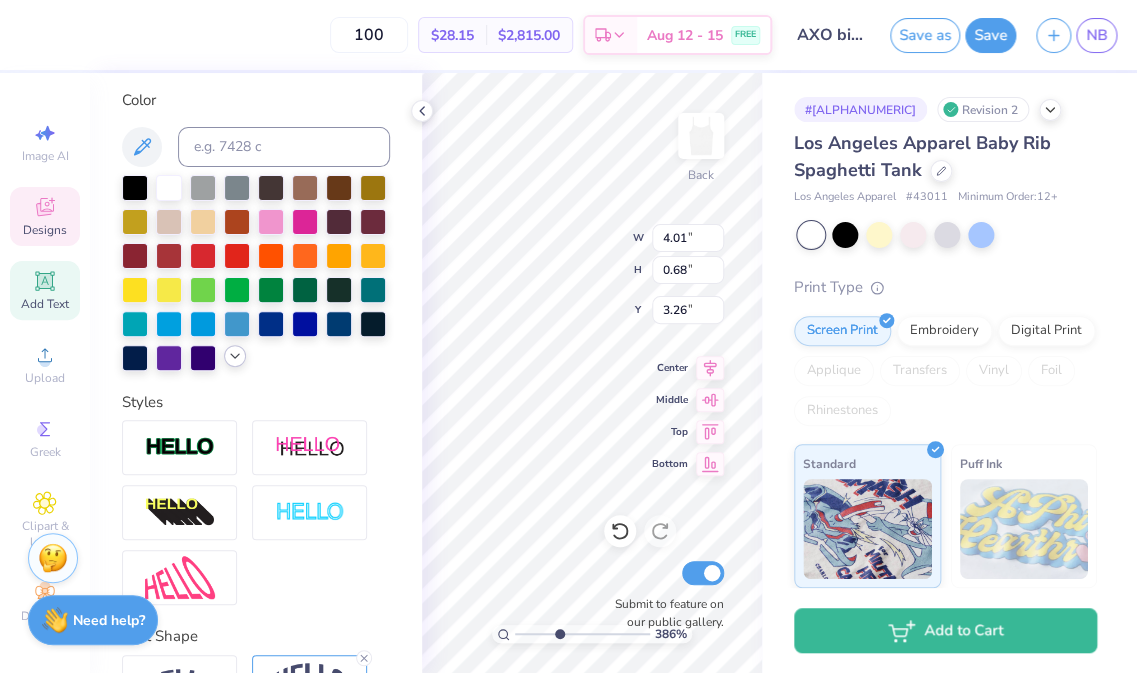 click 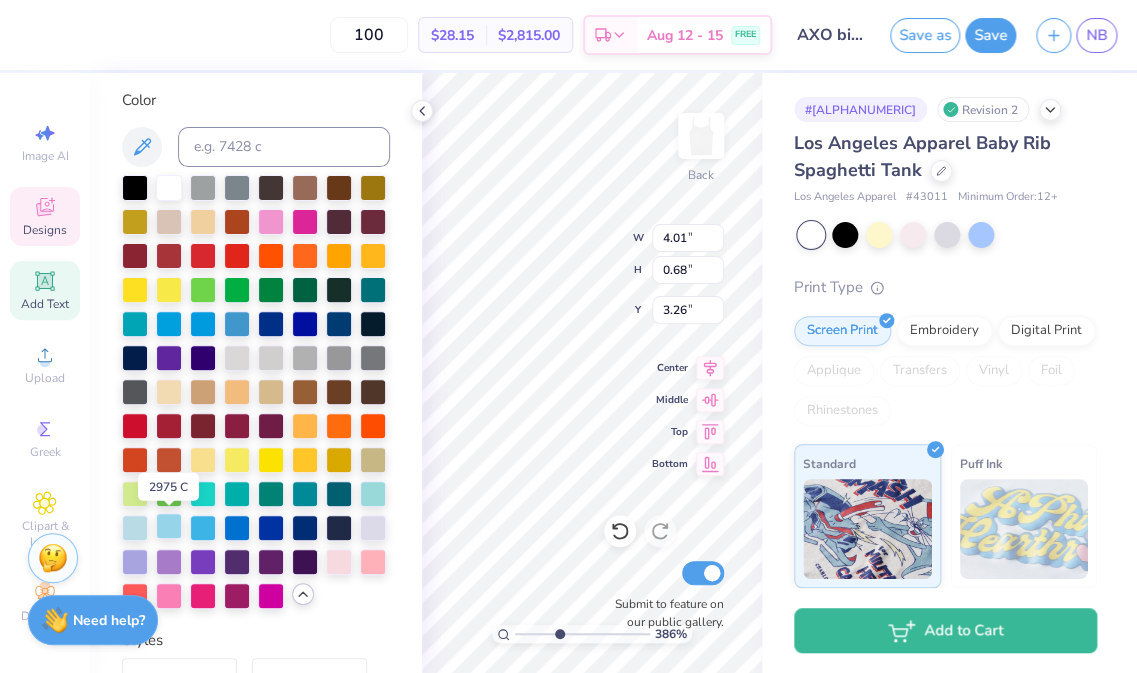 click at bounding box center (169, 526) 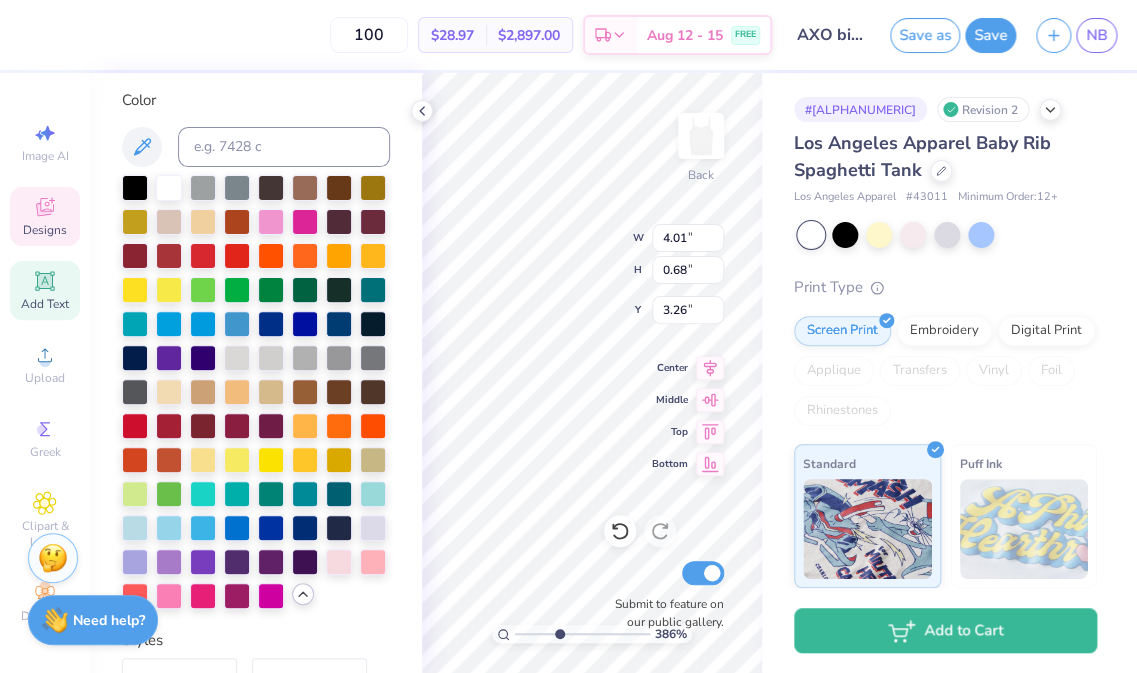 type on "1.56" 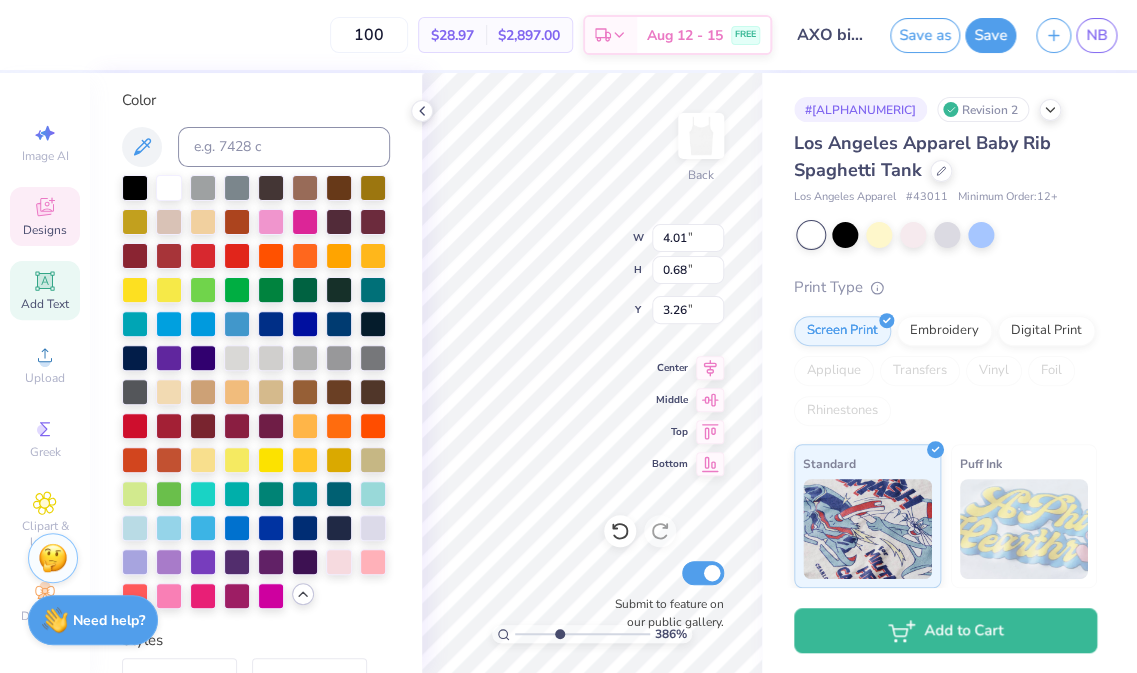 type on "0.21" 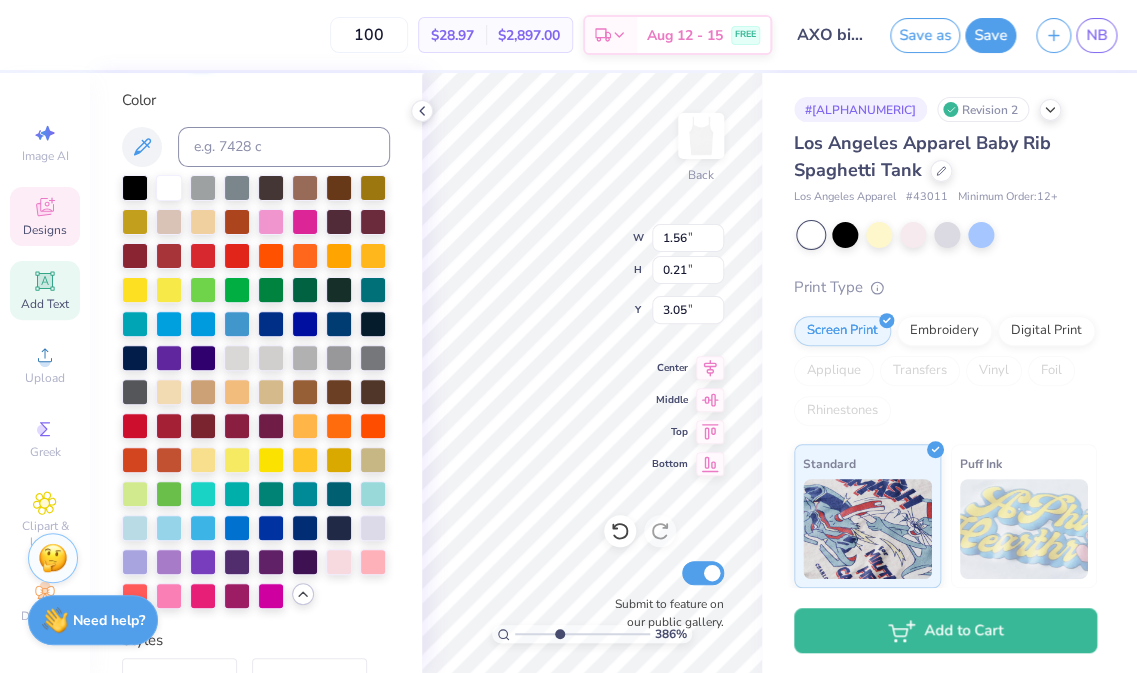 type on "4.20" 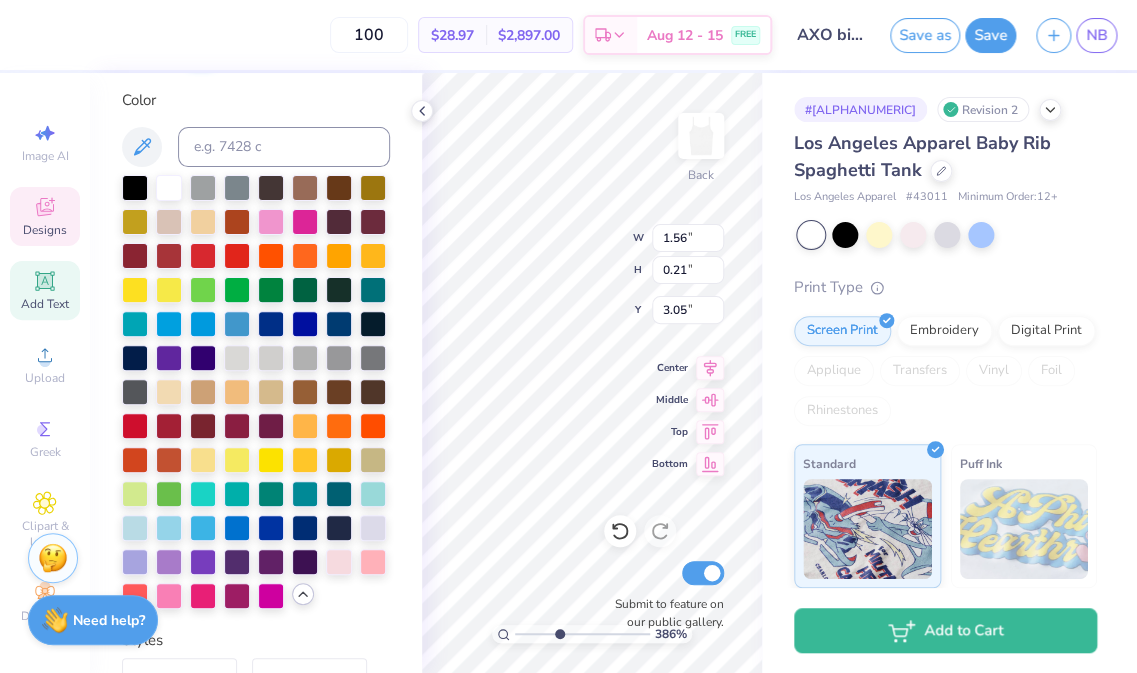 type on "1.09" 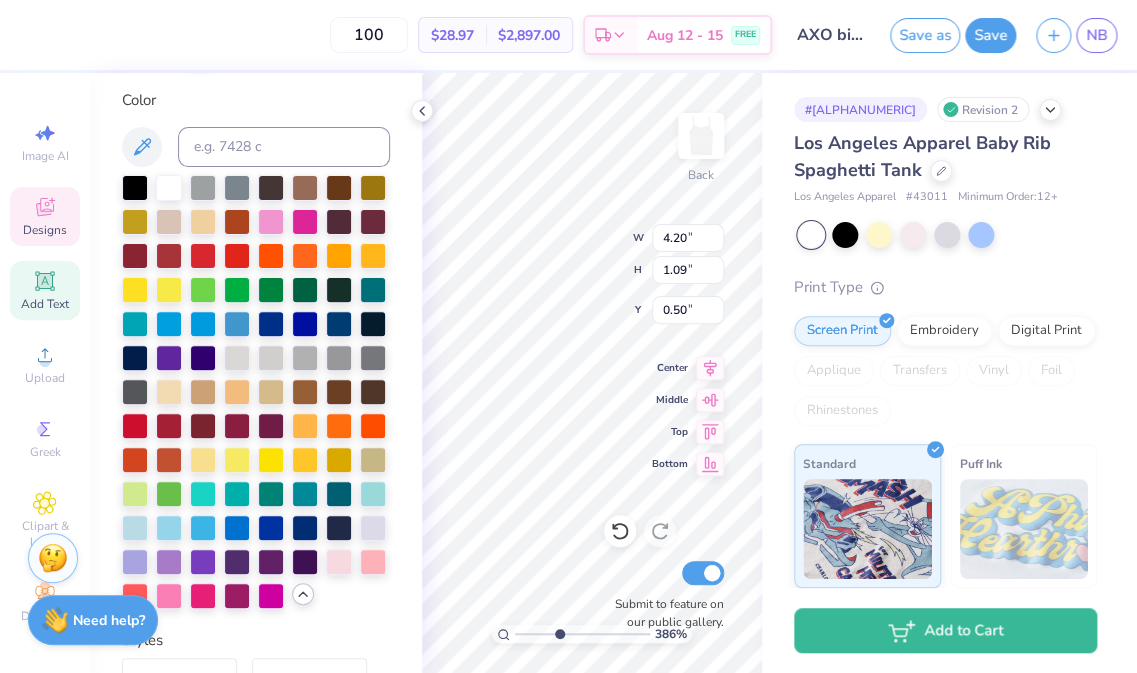type on "4.01" 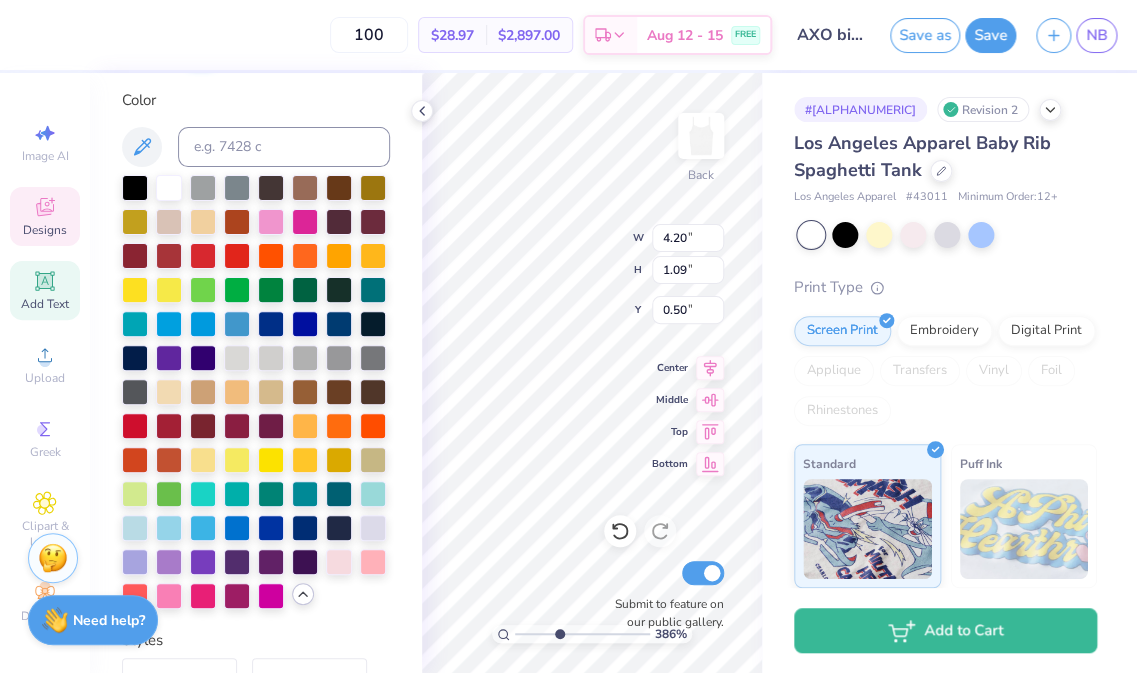 type on "0.68" 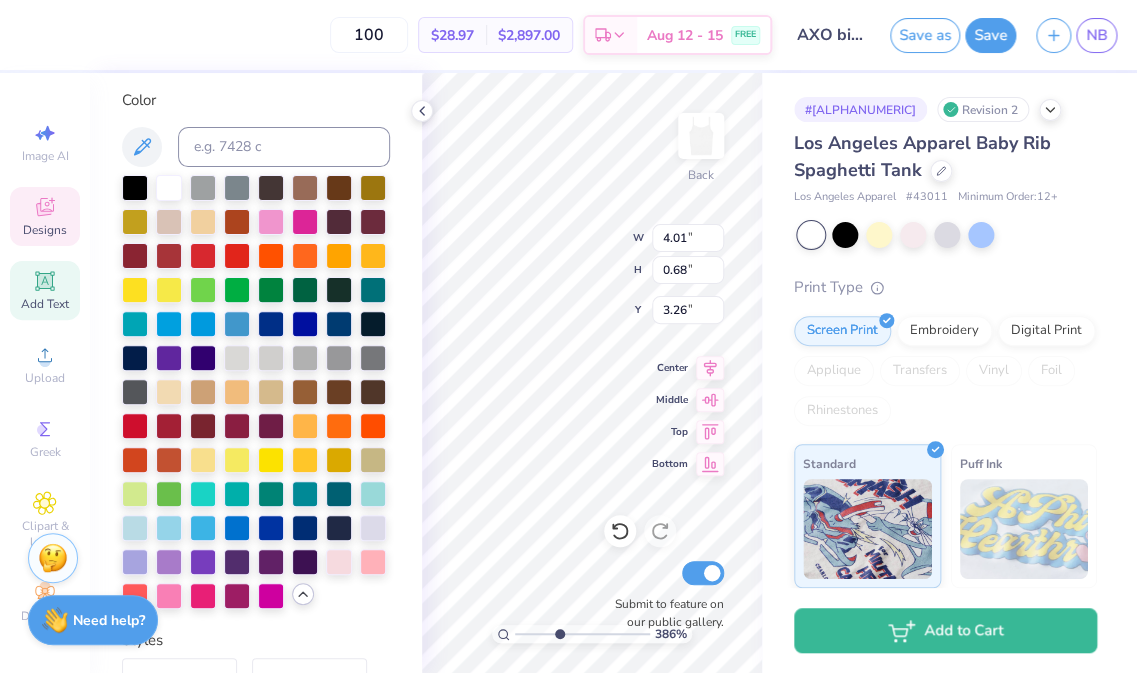 type on "4.95" 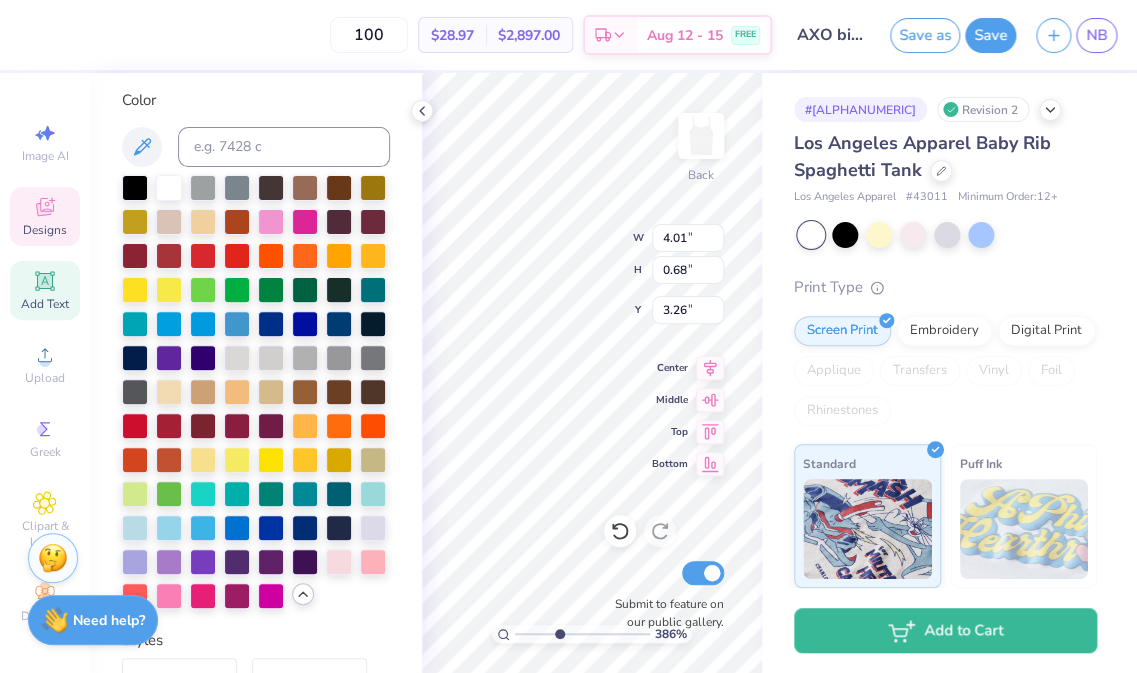 type on "10.09" 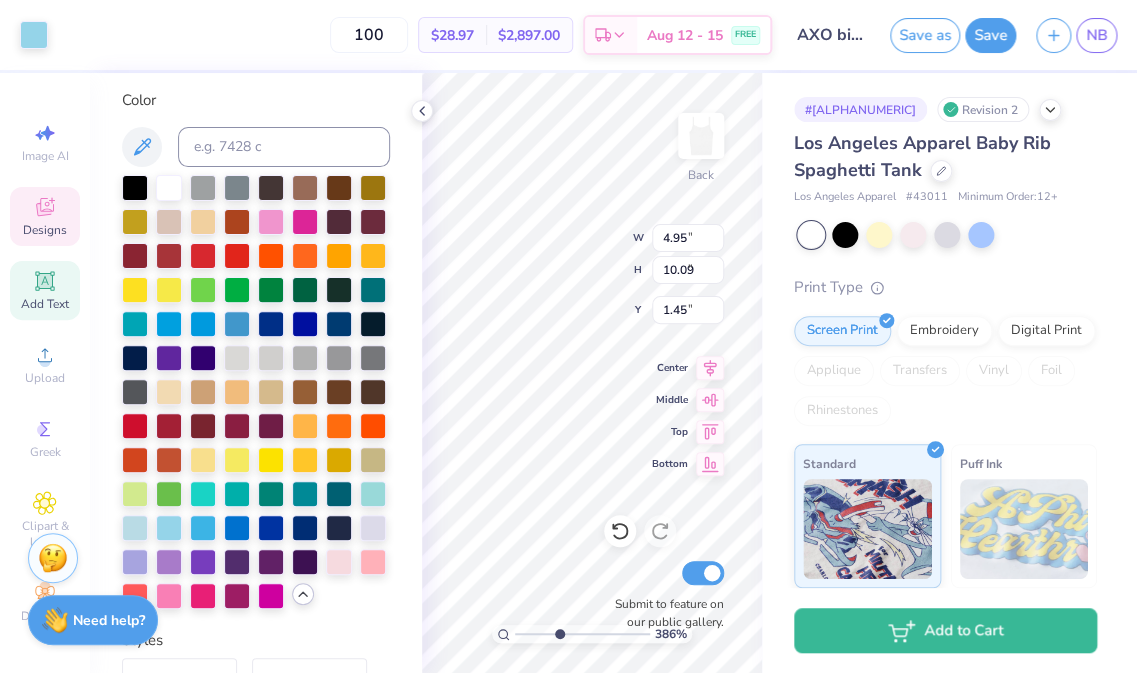 type on "4.01" 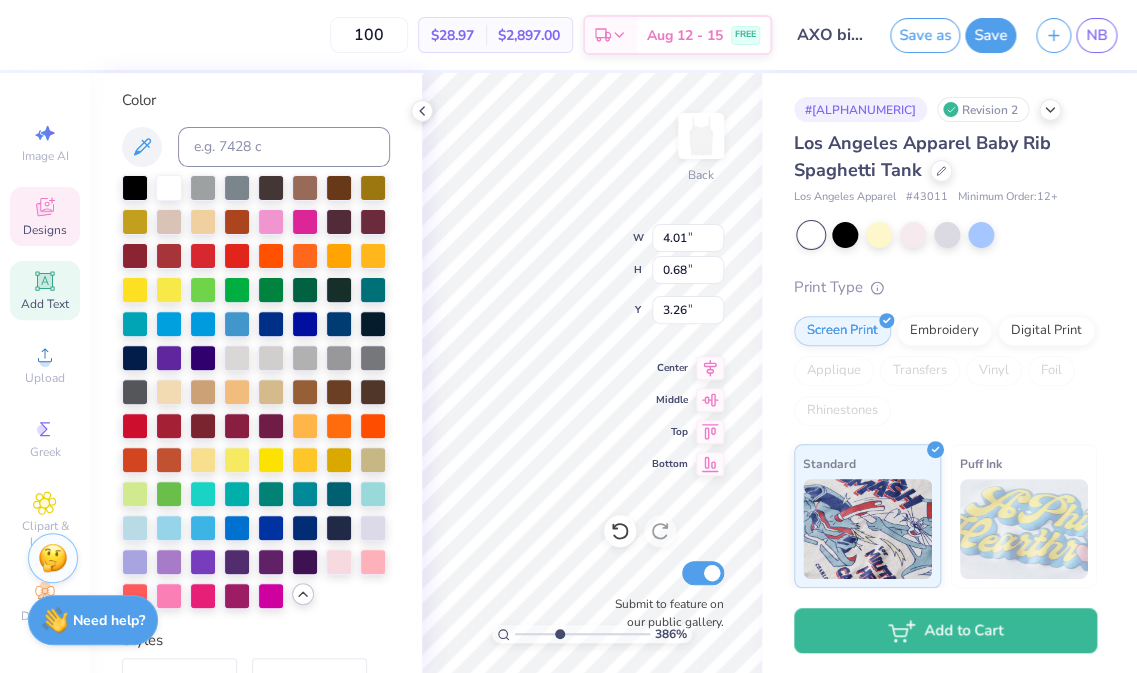 type on "1.56" 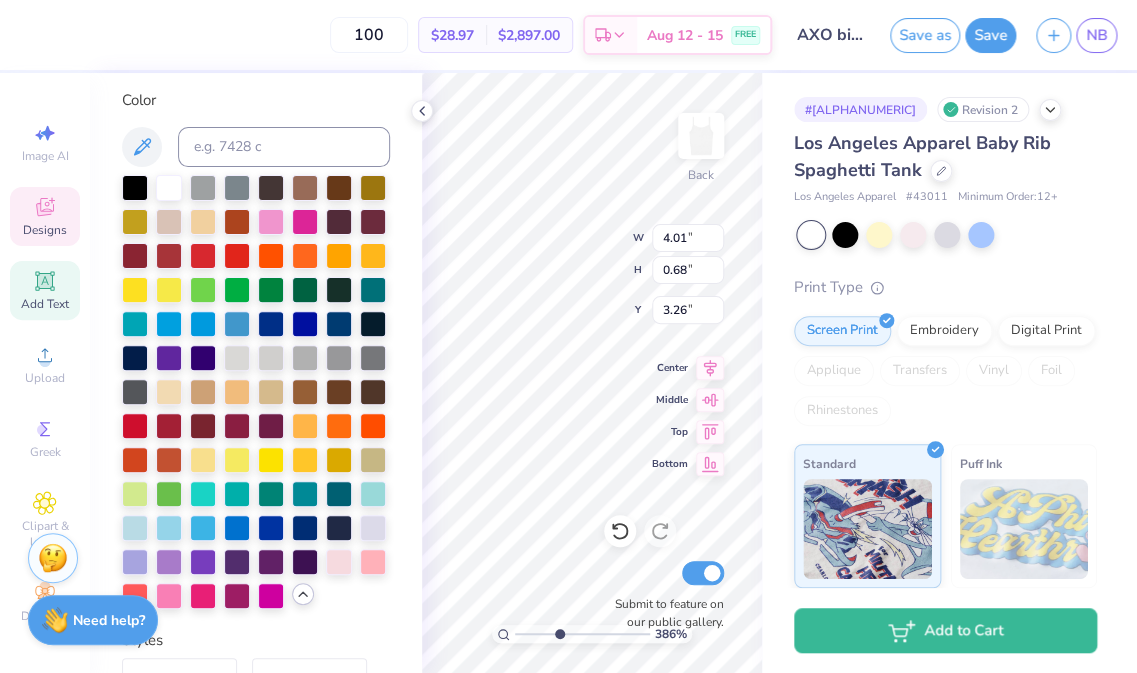 type on "0.21" 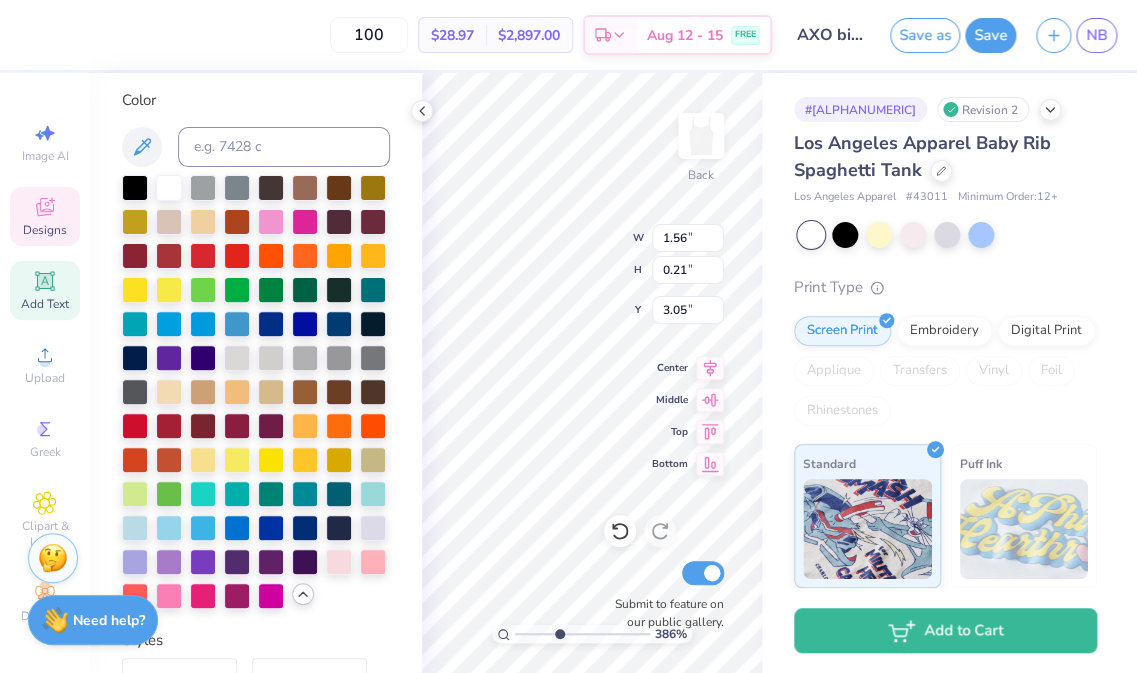 type on "4.01" 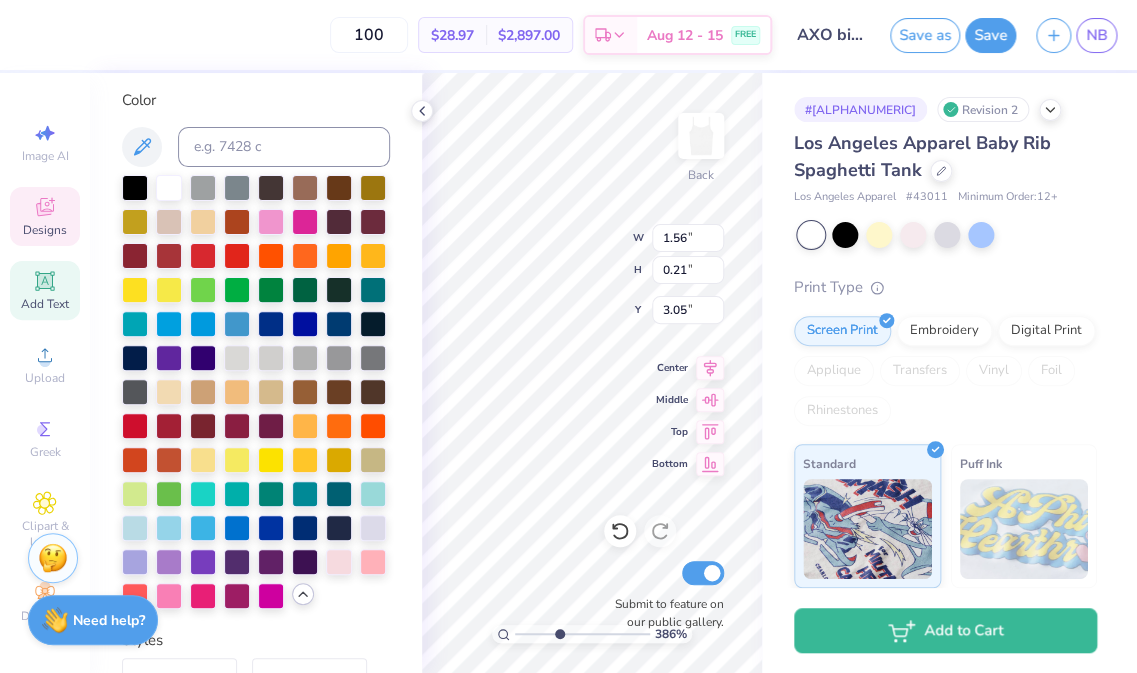 type on "0.68" 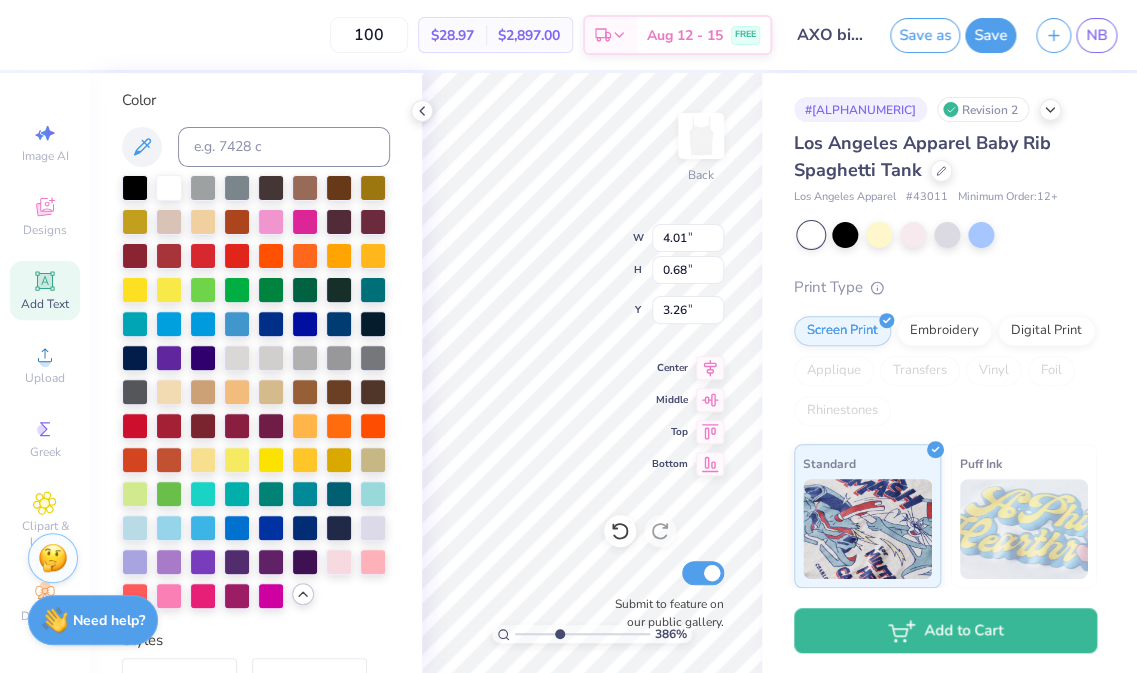 type on "4.95" 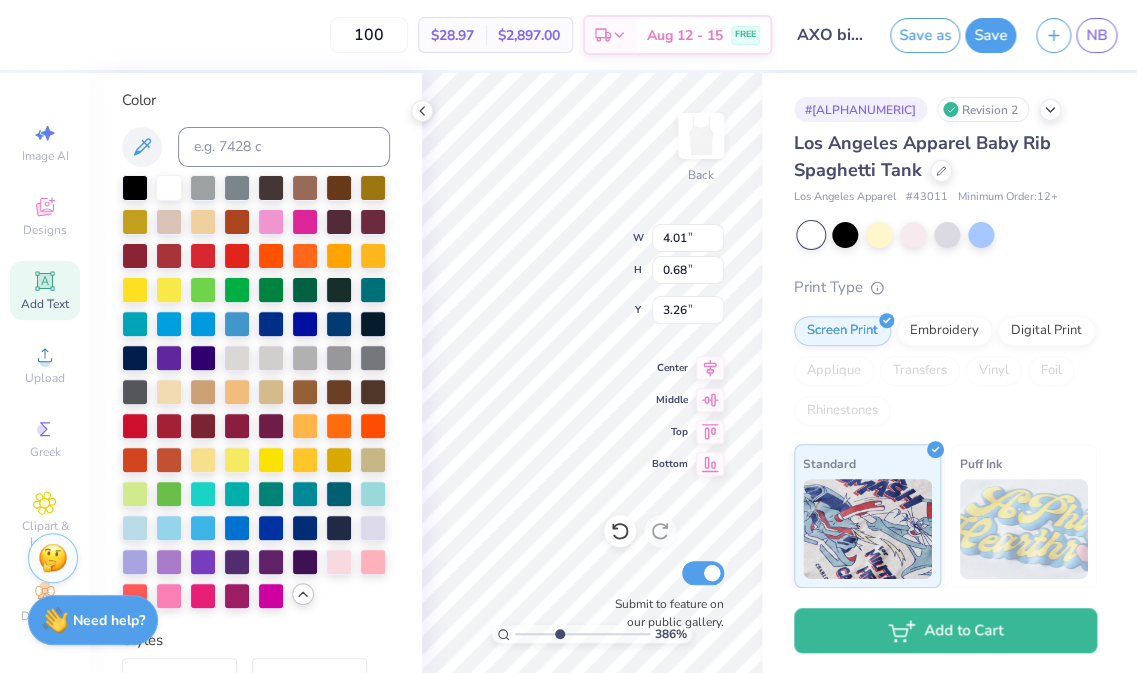 type on "10.09" 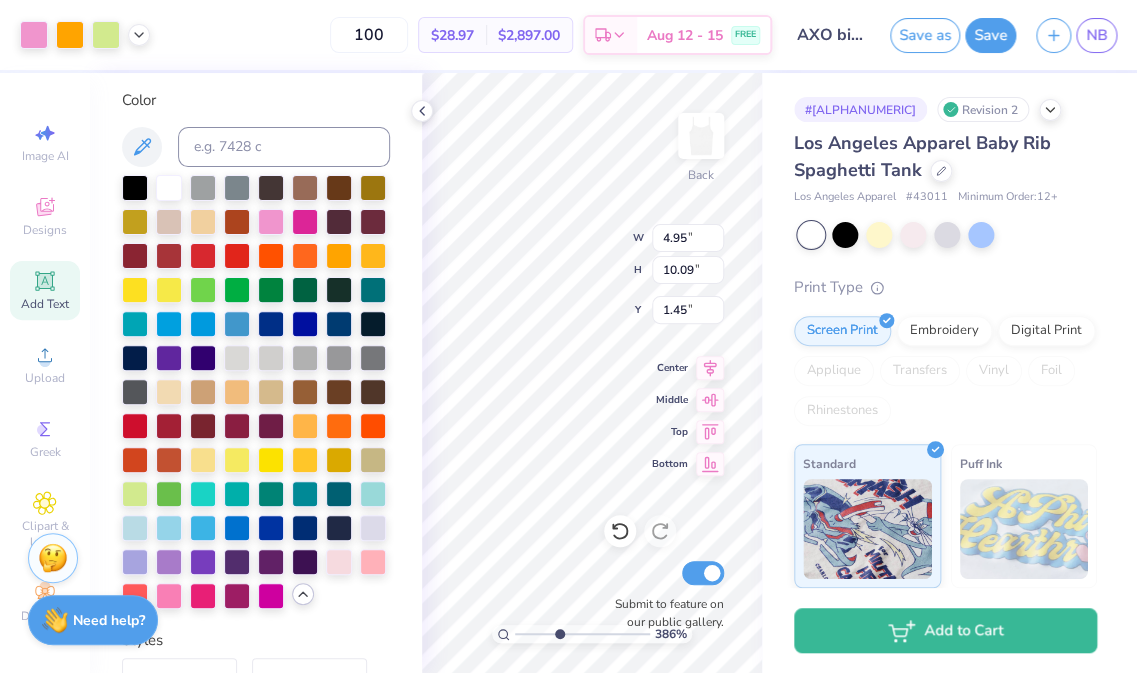 type on "4.01" 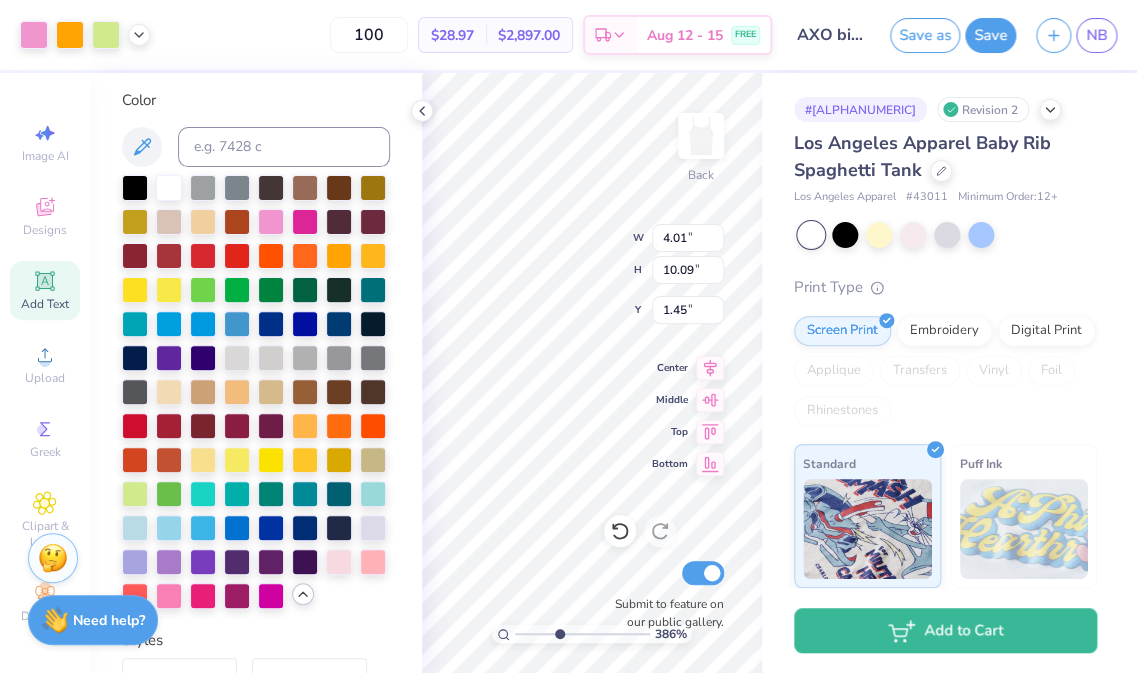 type on "0.68" 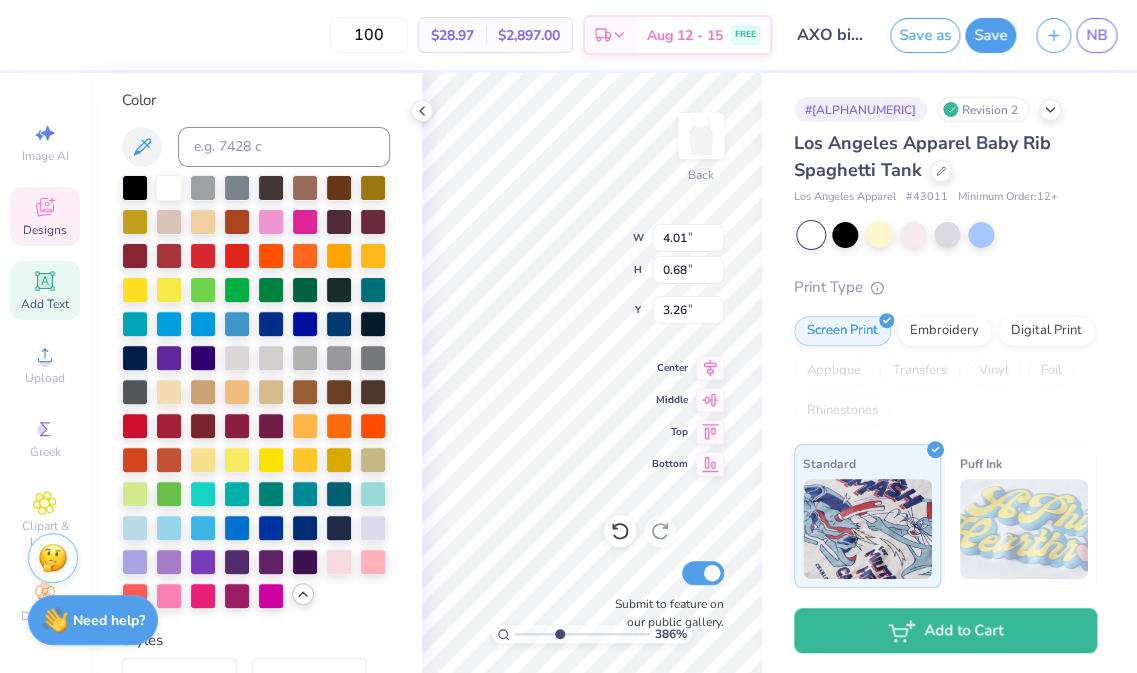 type on "4.95" 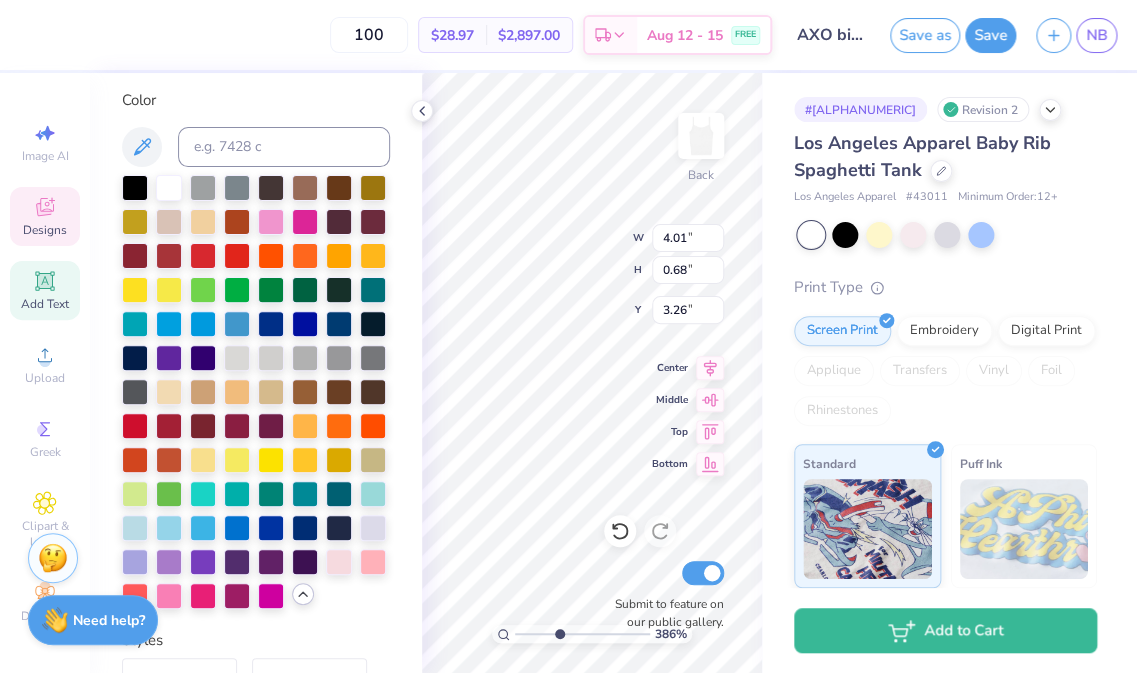 type on "10.09" 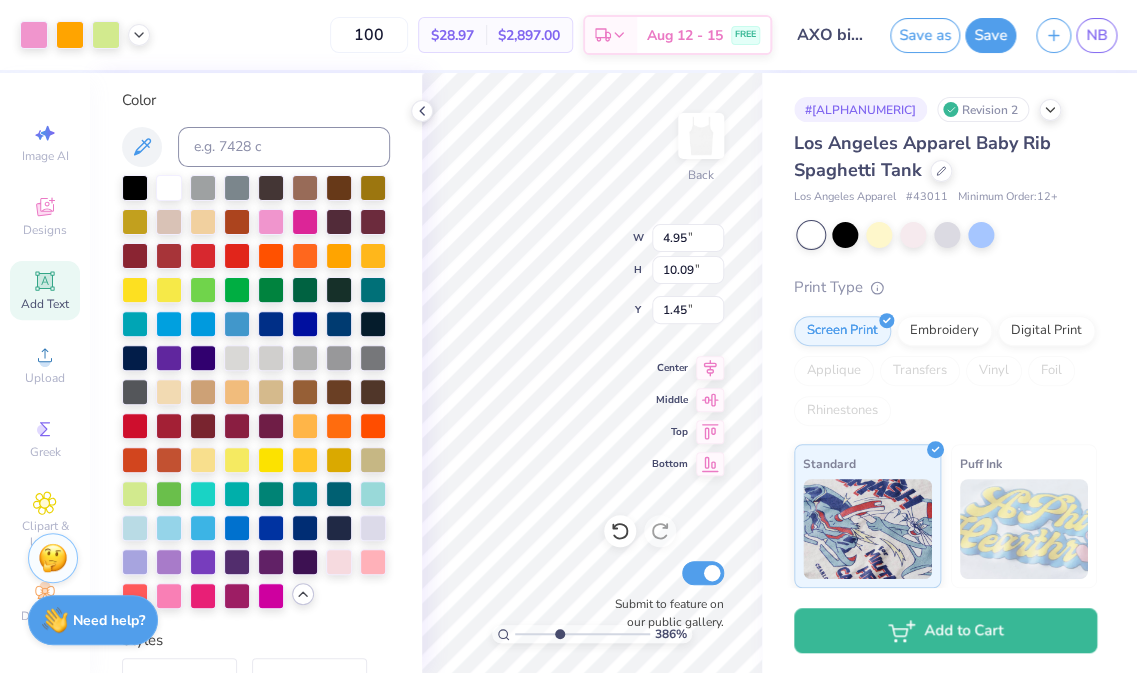 type on "4.01" 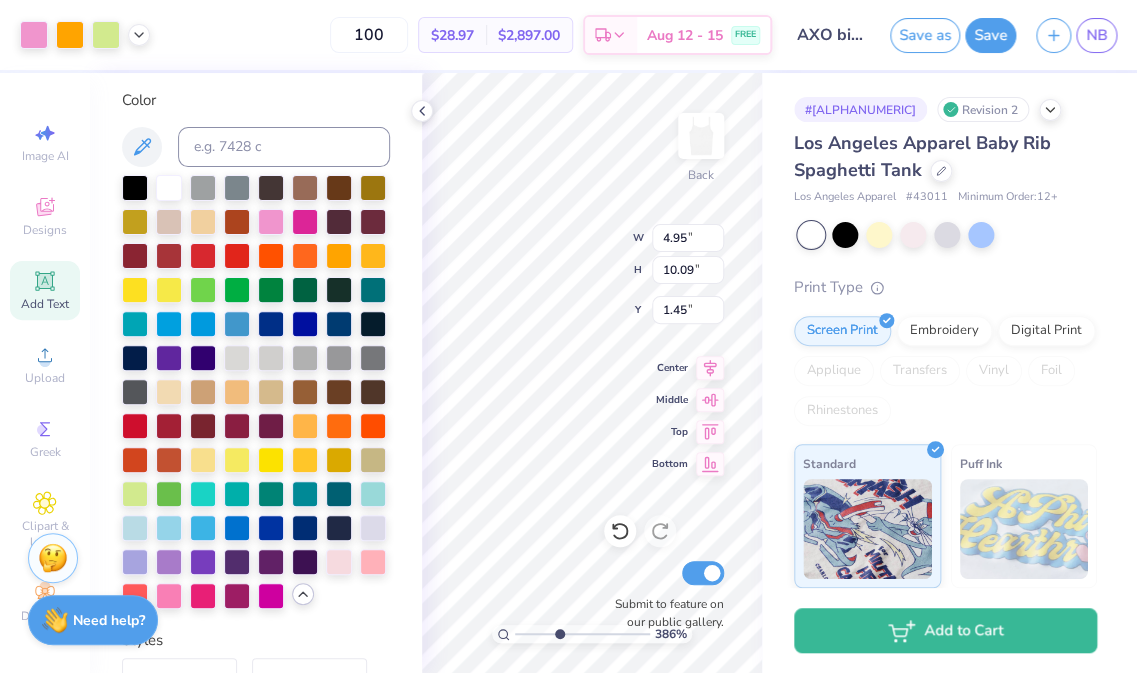 type on "0.68" 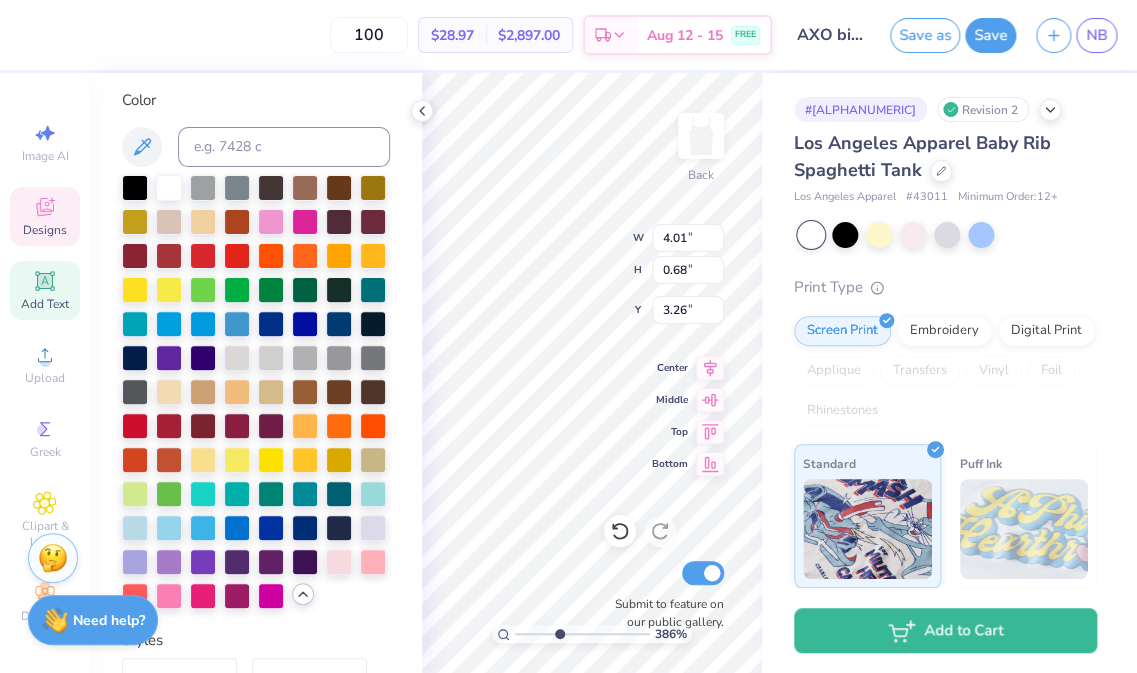 type on "1.56" 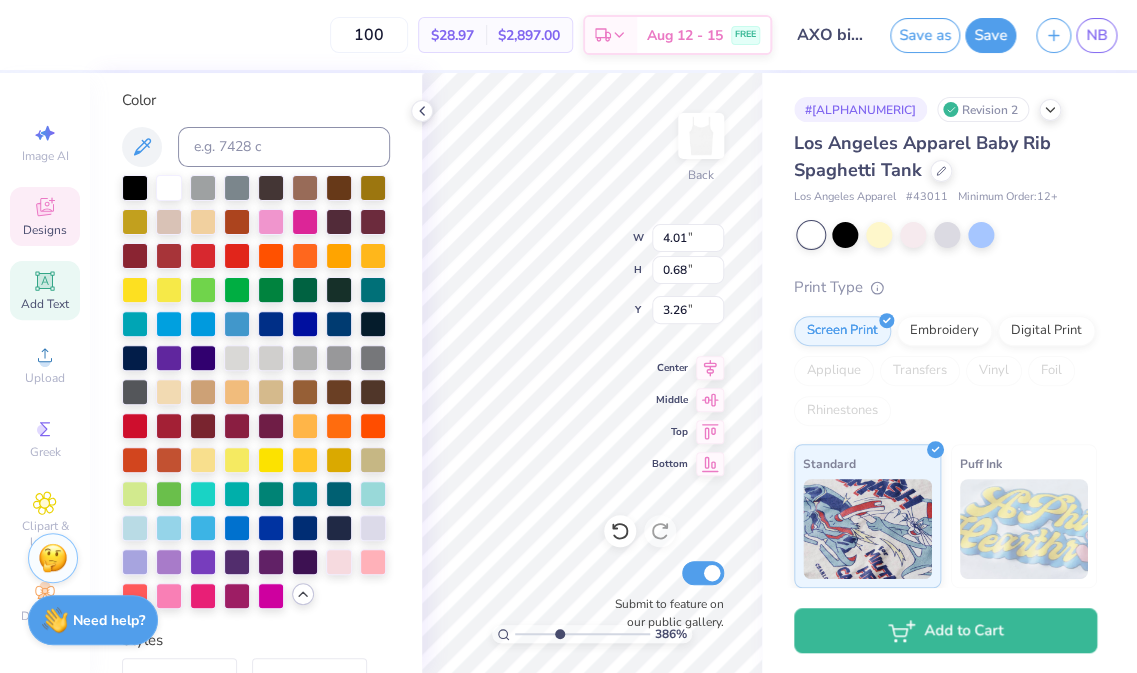 type on "0.21" 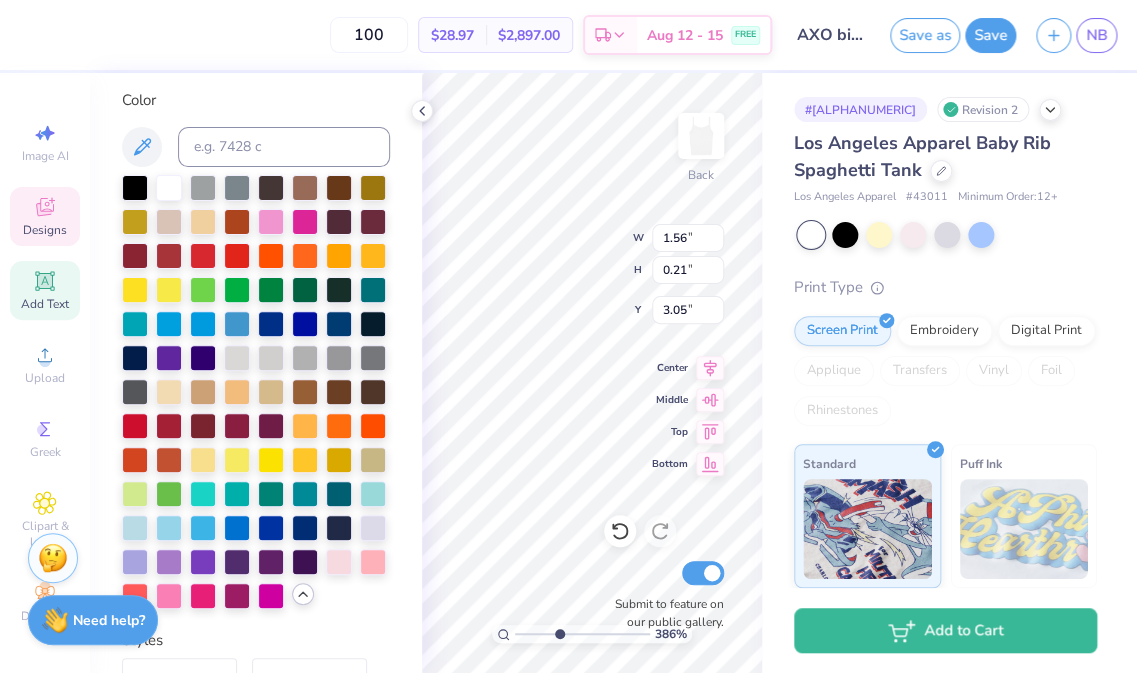 scroll, scrollTop: 0, scrollLeft: 0, axis: both 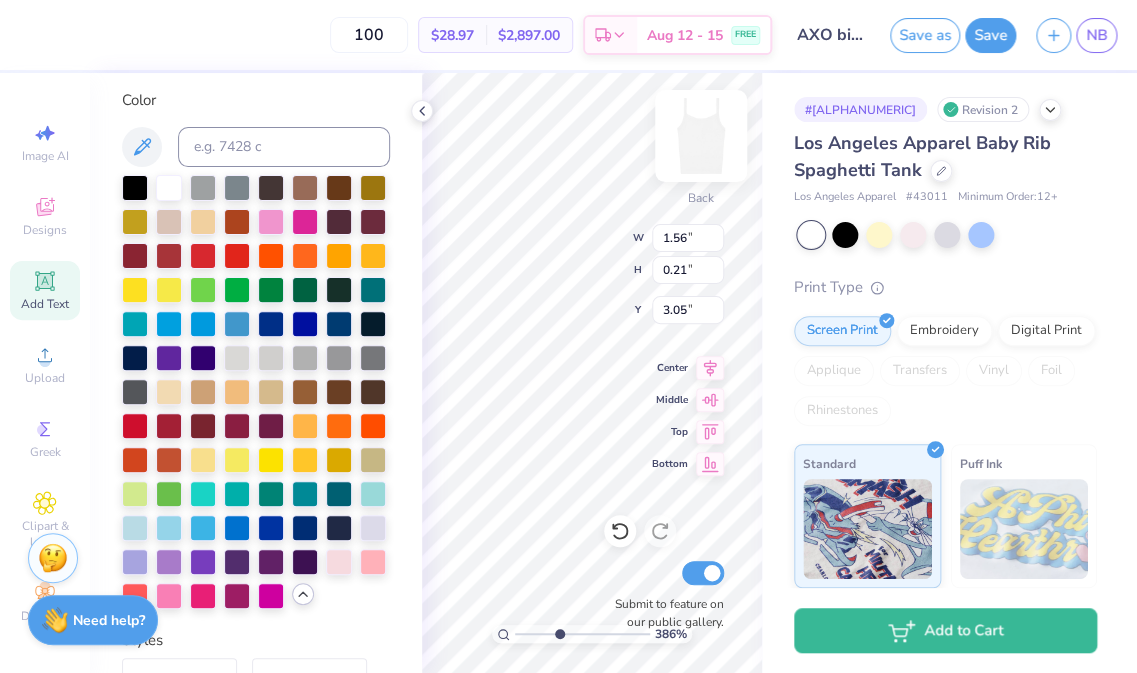 type on "4.95" 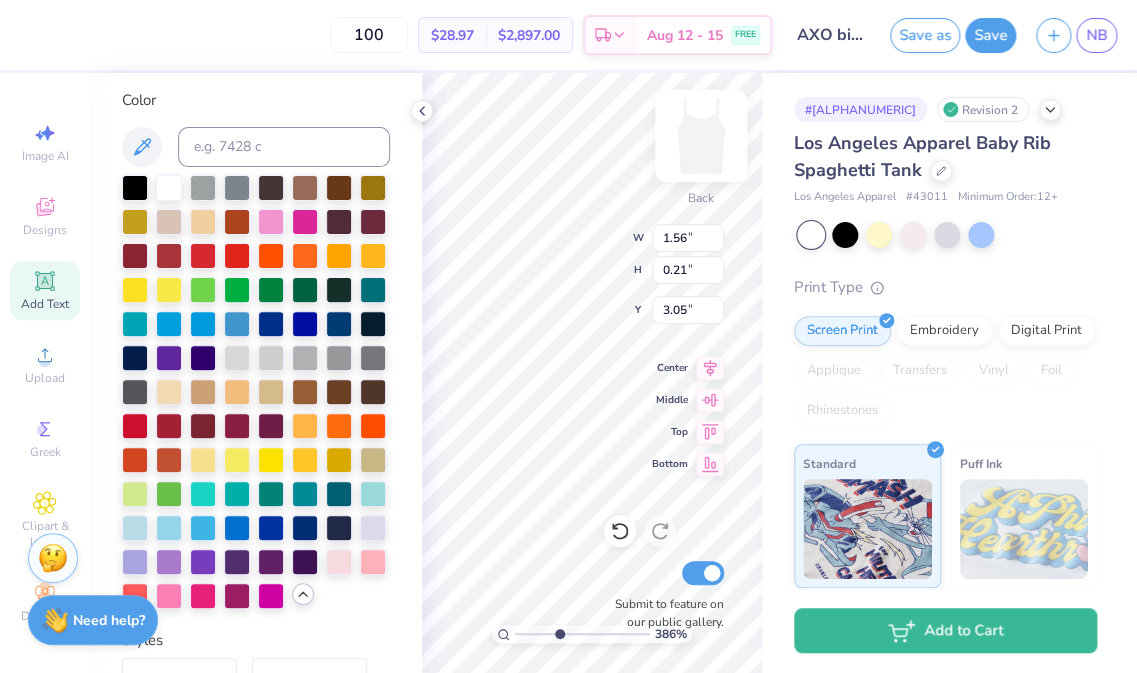 type on "10.09" 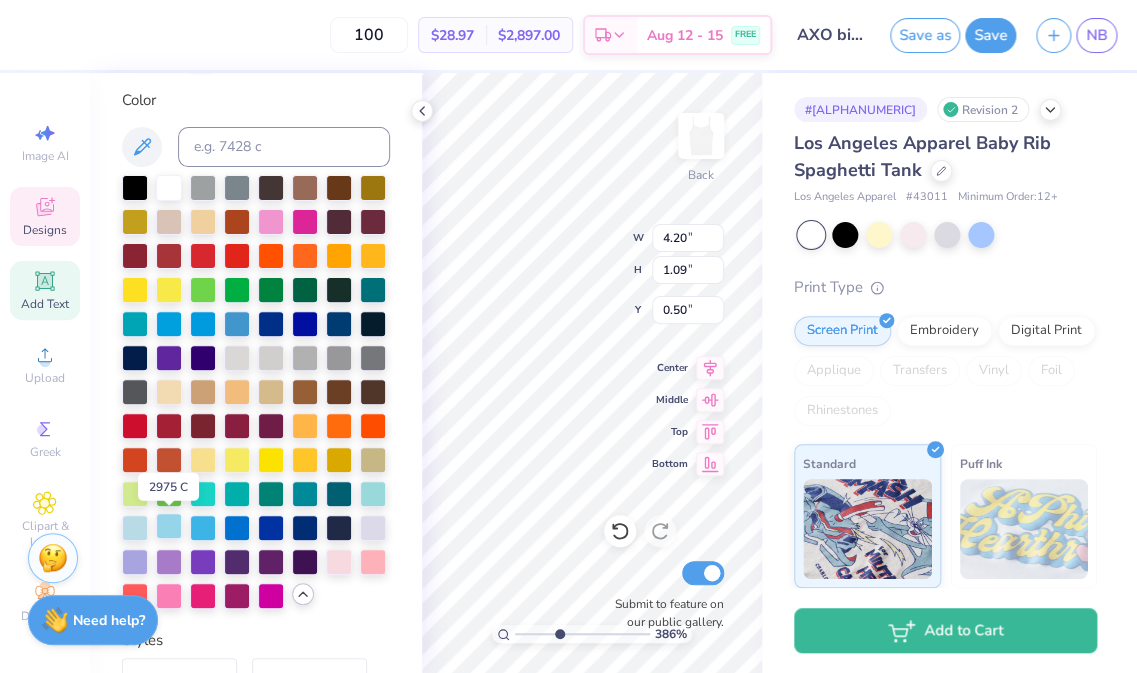 click at bounding box center (169, 526) 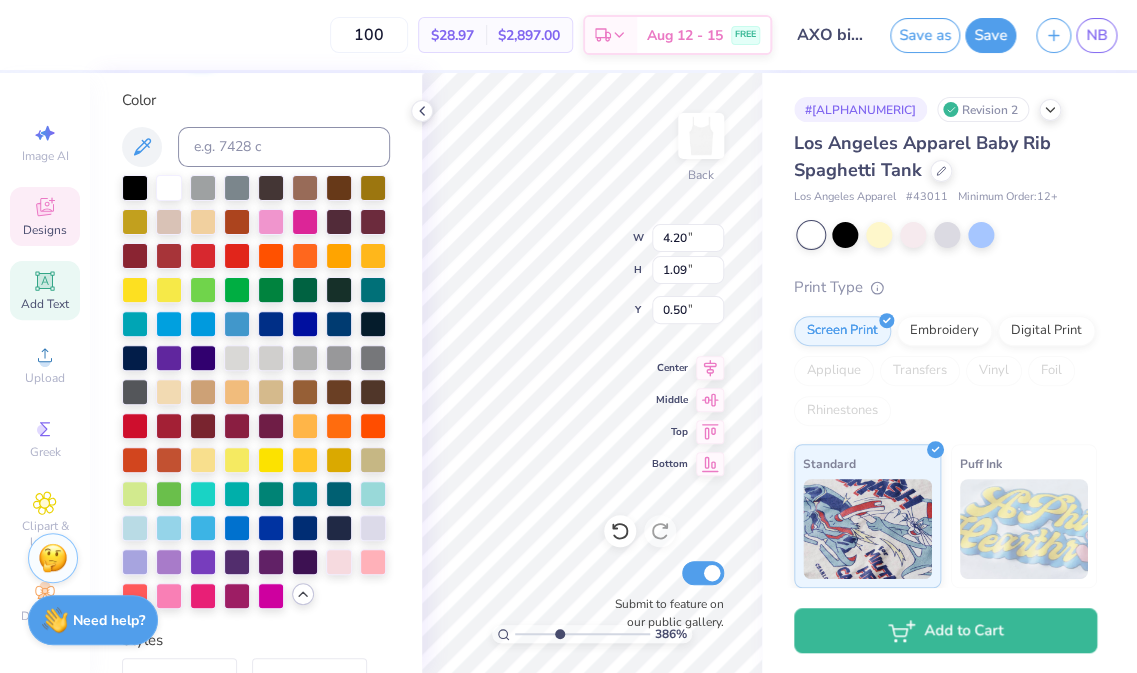 type on "4.01" 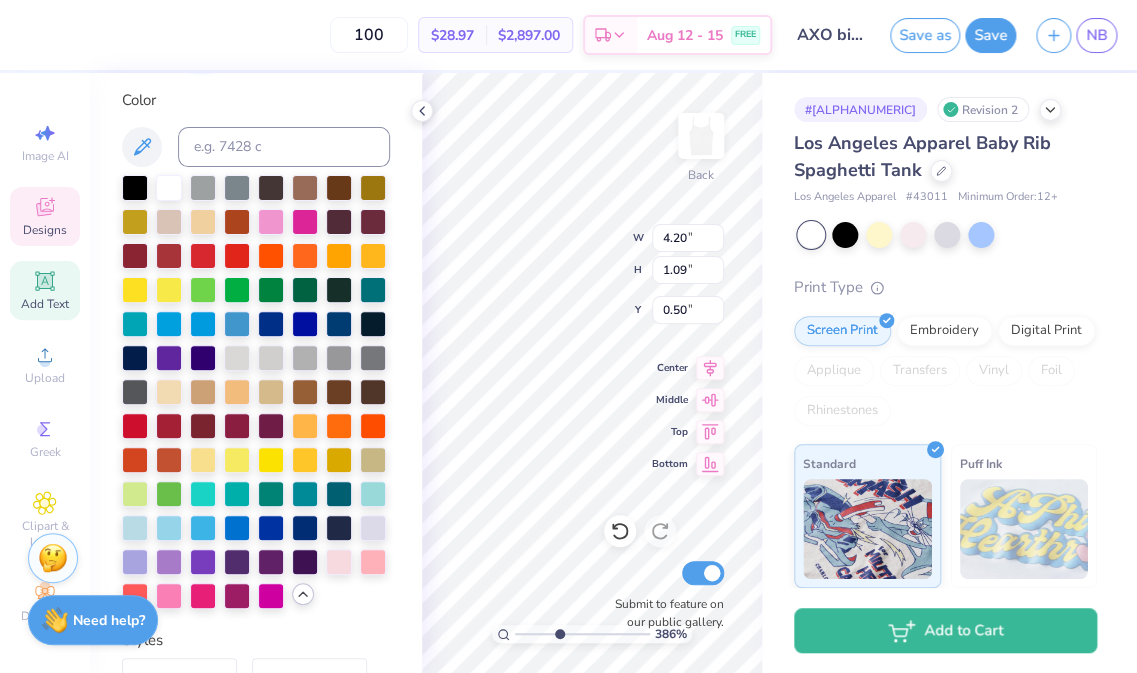type on "0.68" 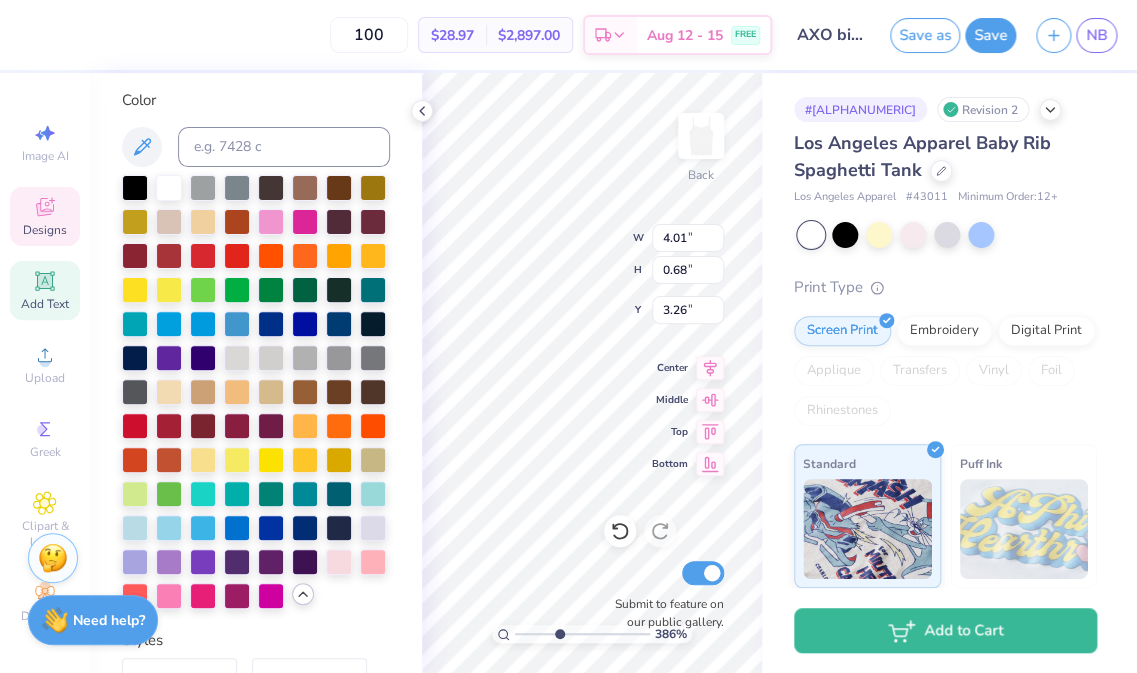 type on "4.95" 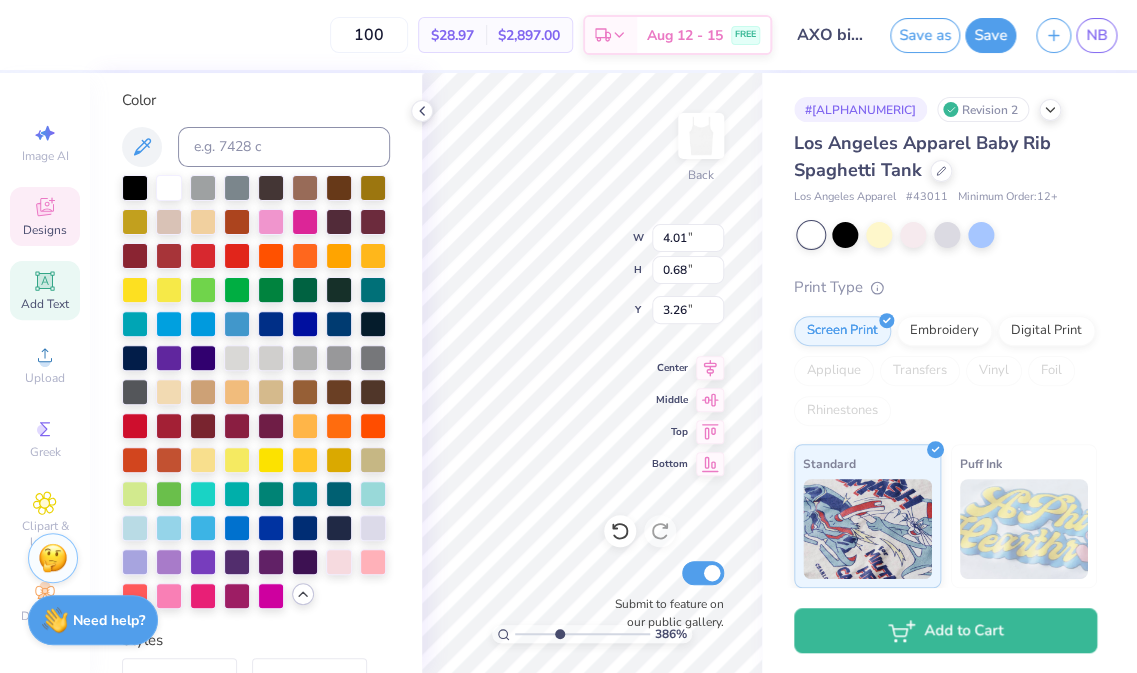 type on "10.09" 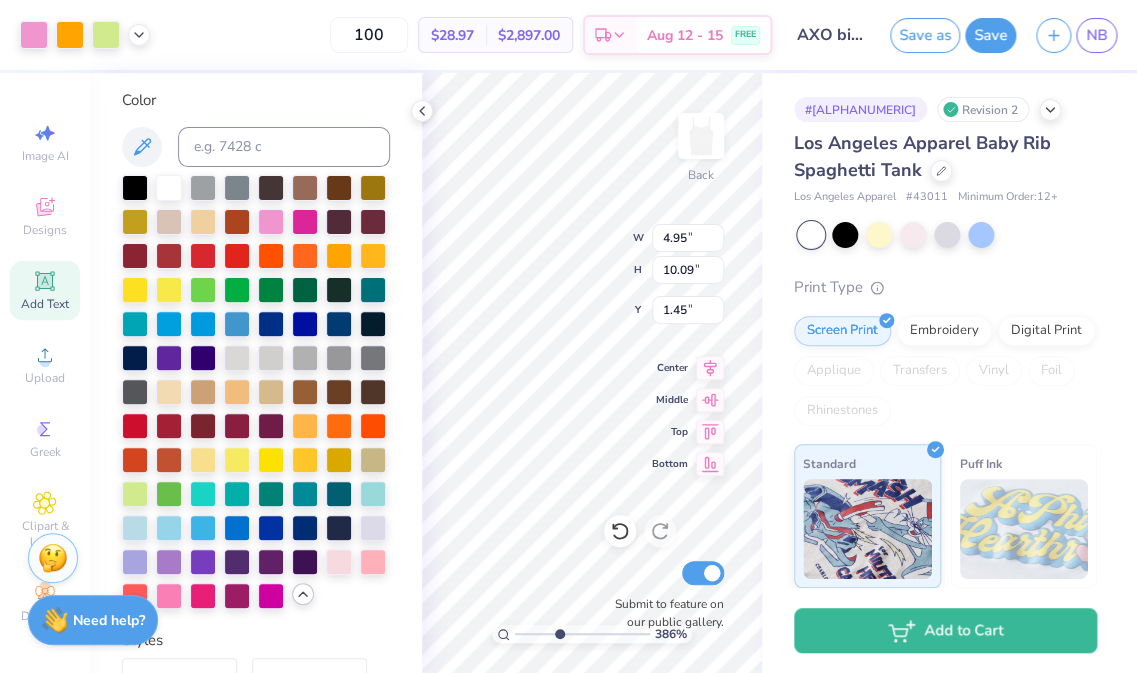 type on "0.66" 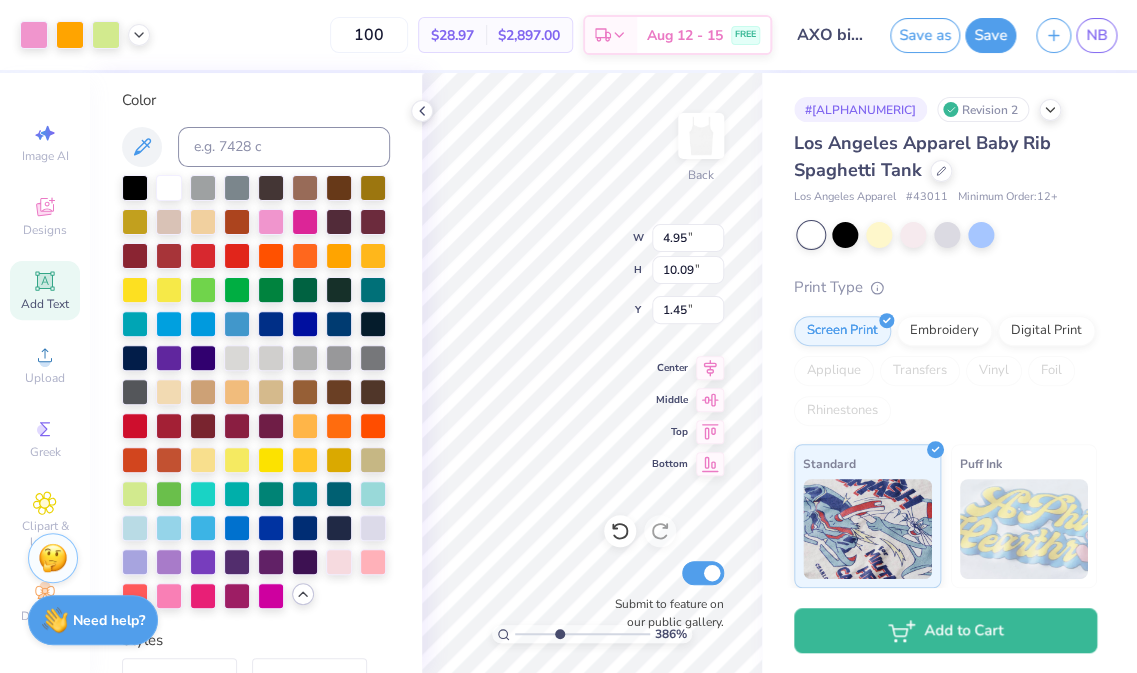 type on "0.21" 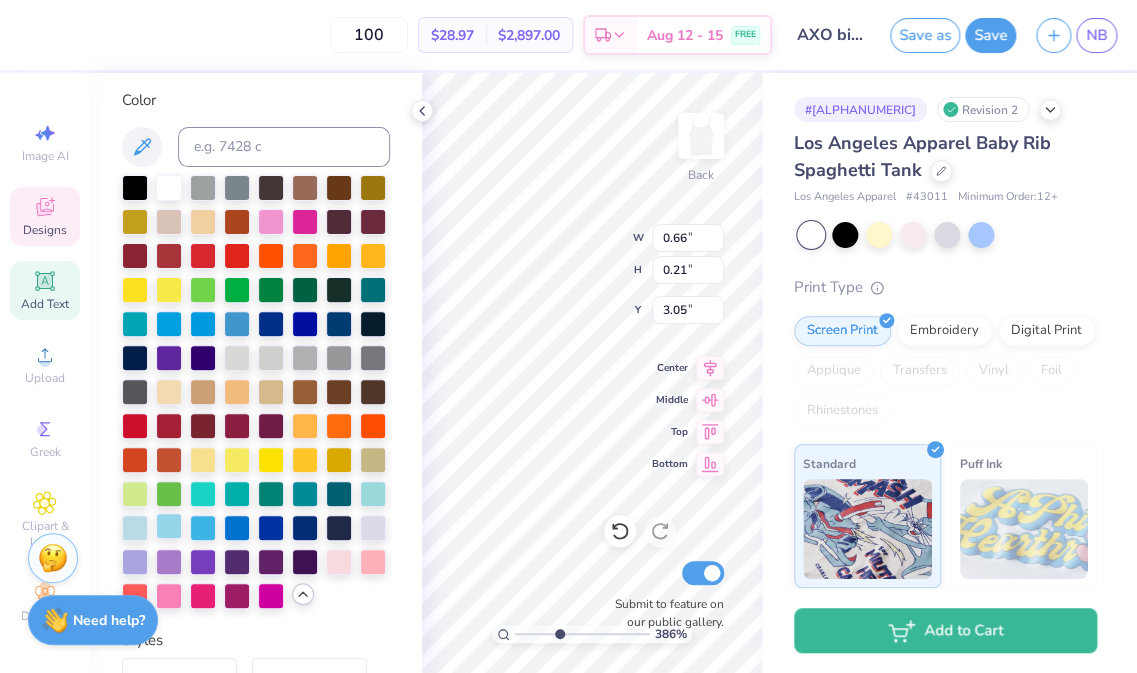 click at bounding box center [169, 526] 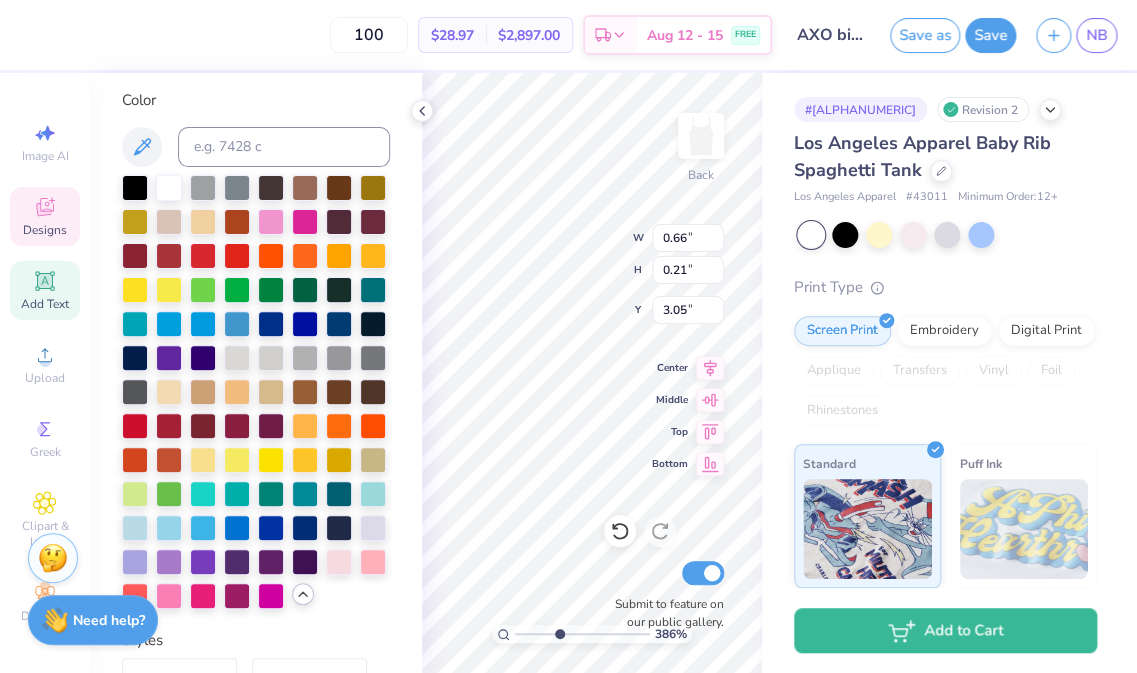 type on "4.95" 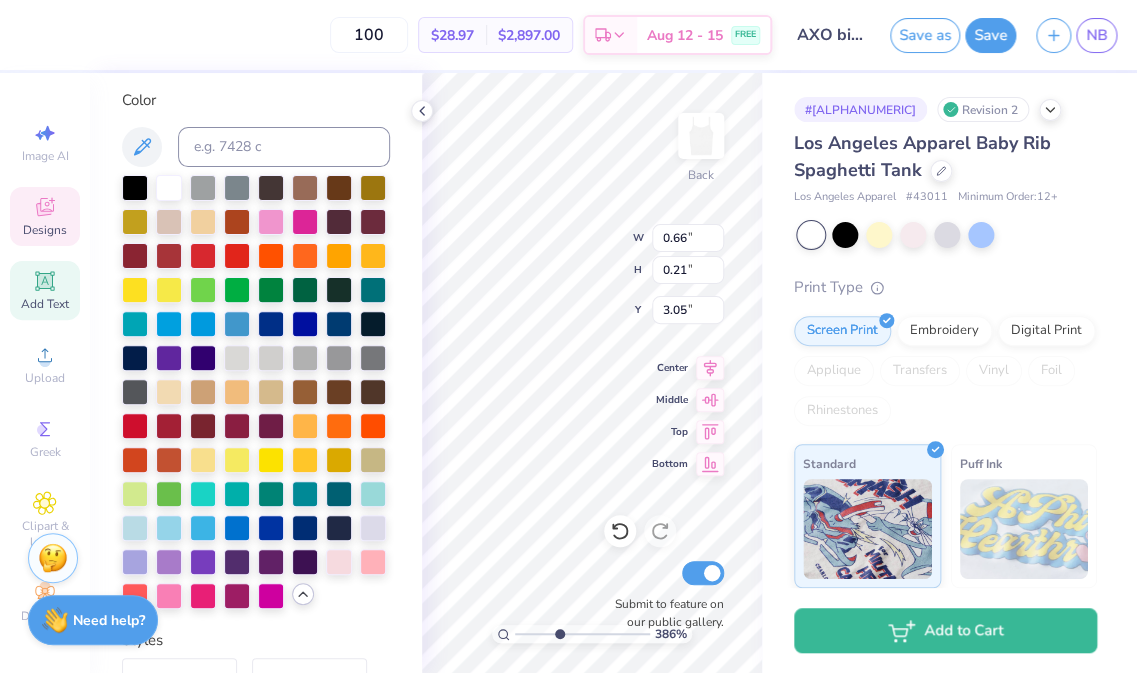 type on "10.09" 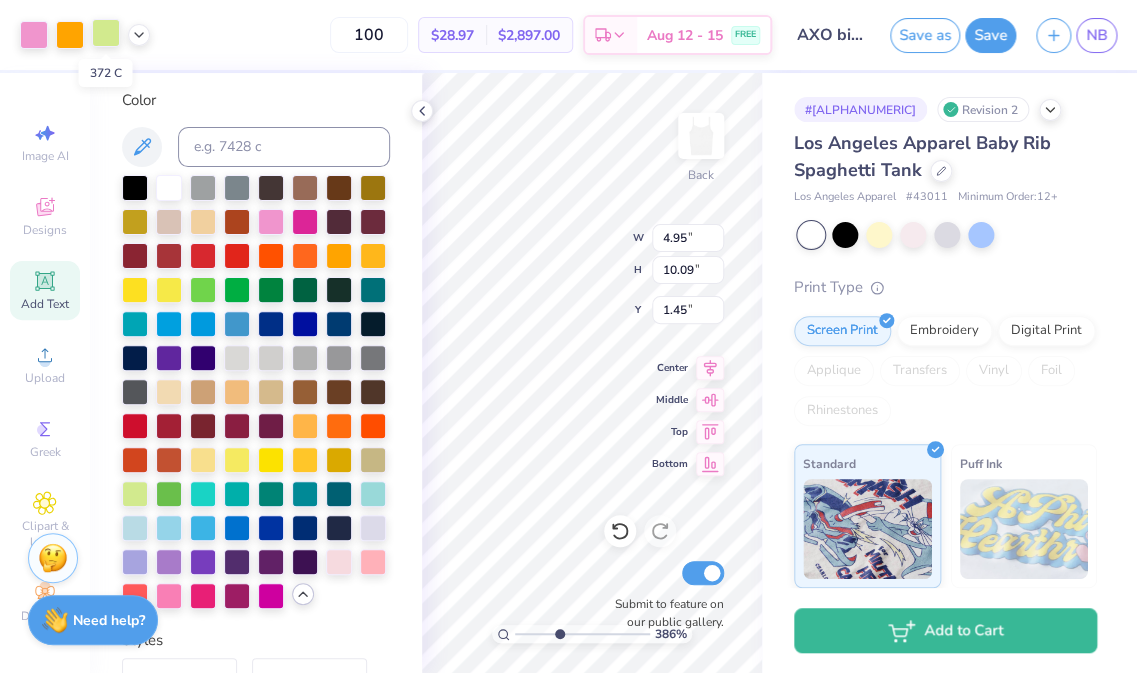 click at bounding box center [106, 33] 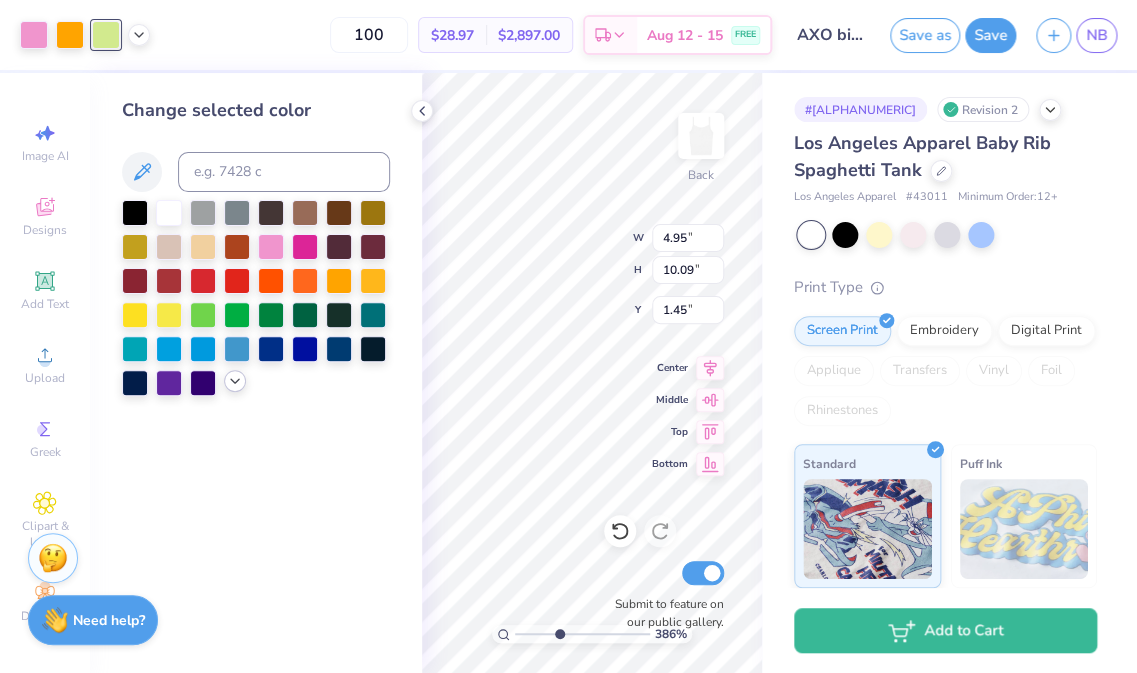 click 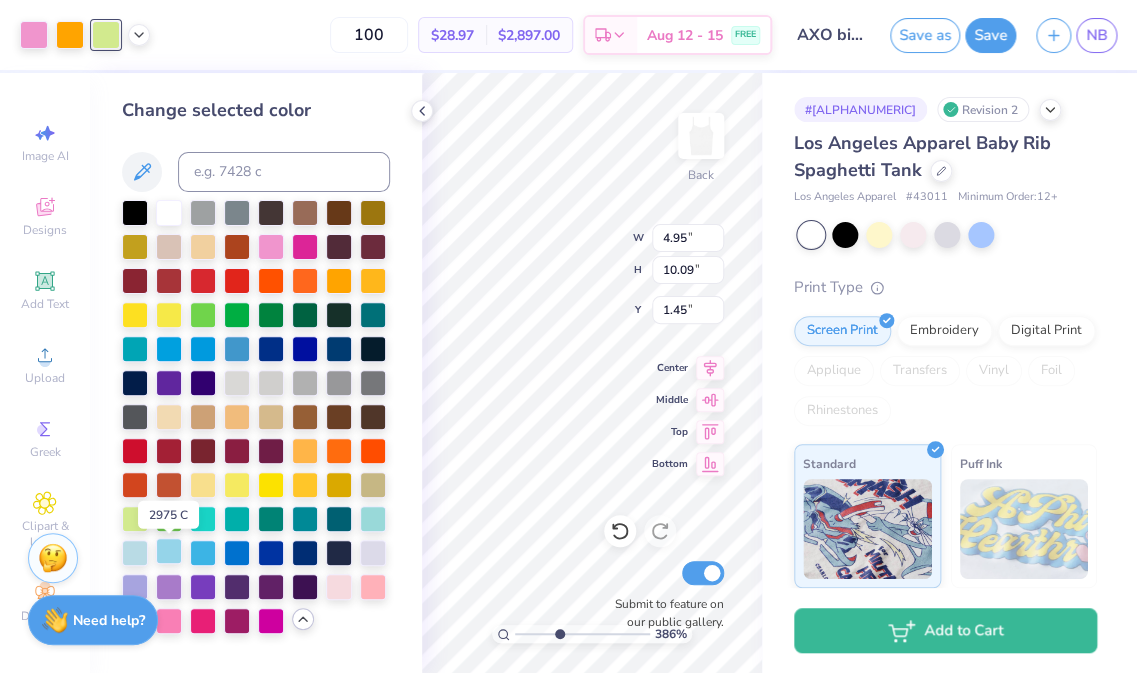click at bounding box center (169, 551) 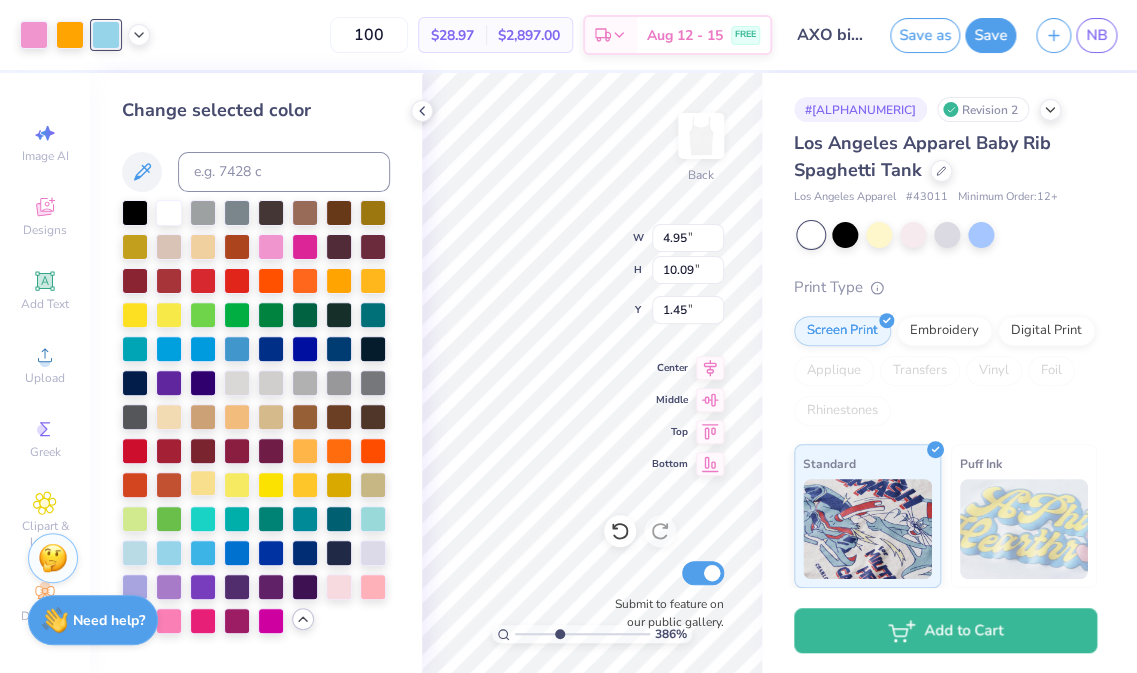 click at bounding box center (203, 483) 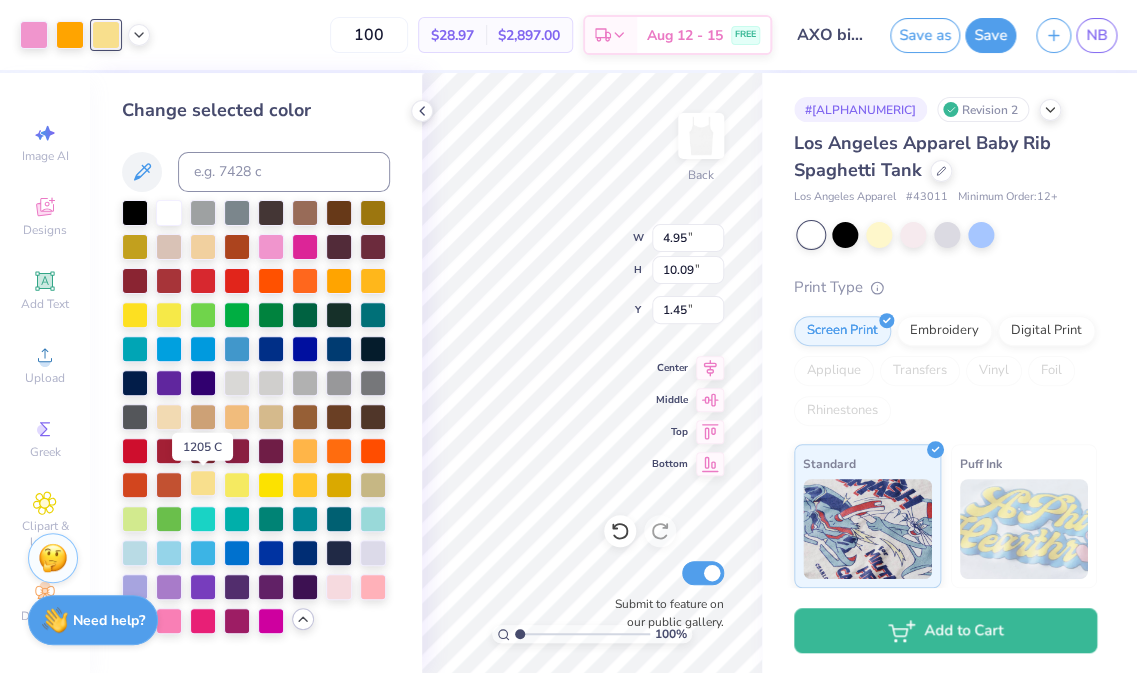 click at bounding box center [203, 483] 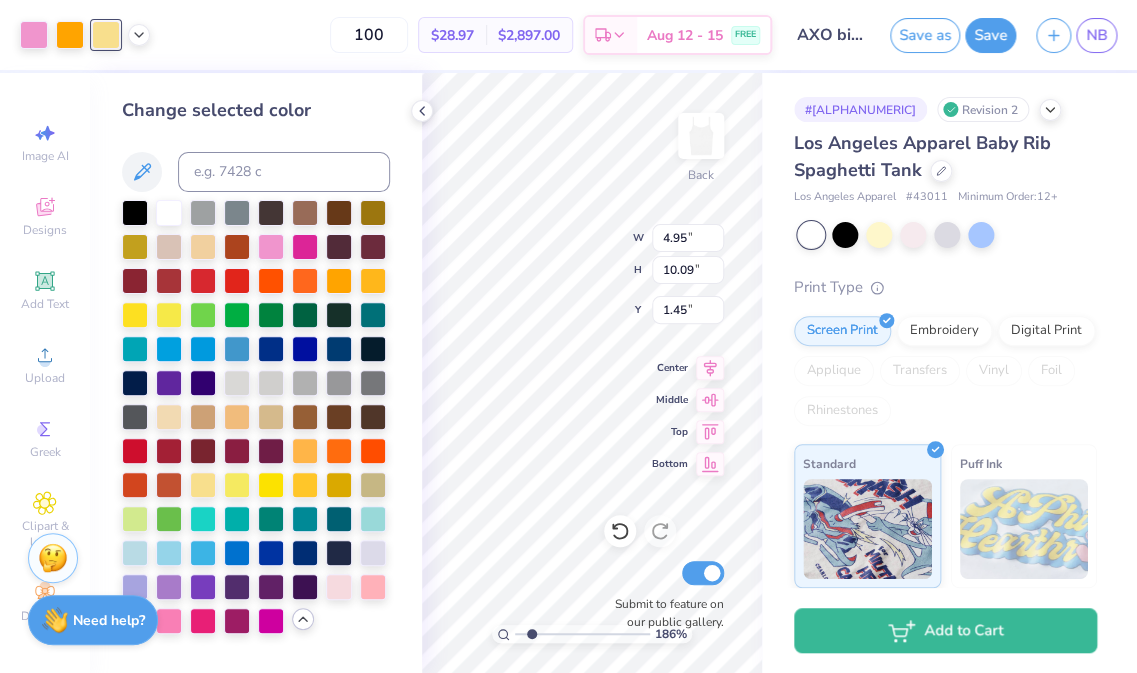drag, startPoint x: 522, startPoint y: 635, endPoint x: 531, endPoint y: 640, distance: 10.29563 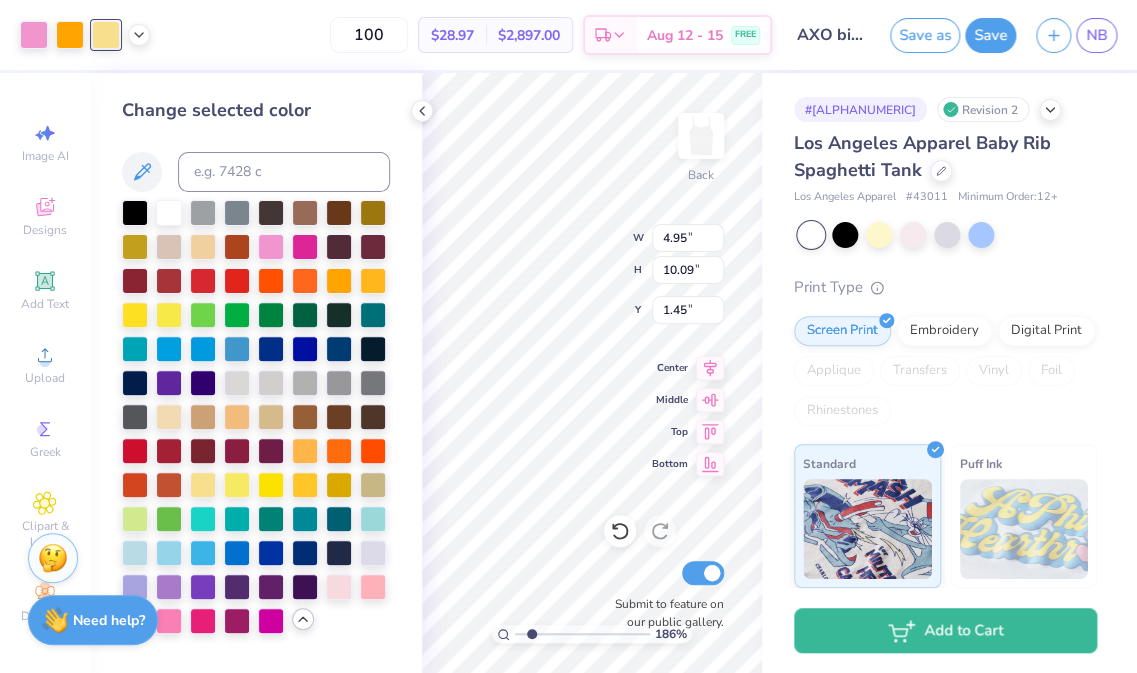 click at bounding box center (582, 634) 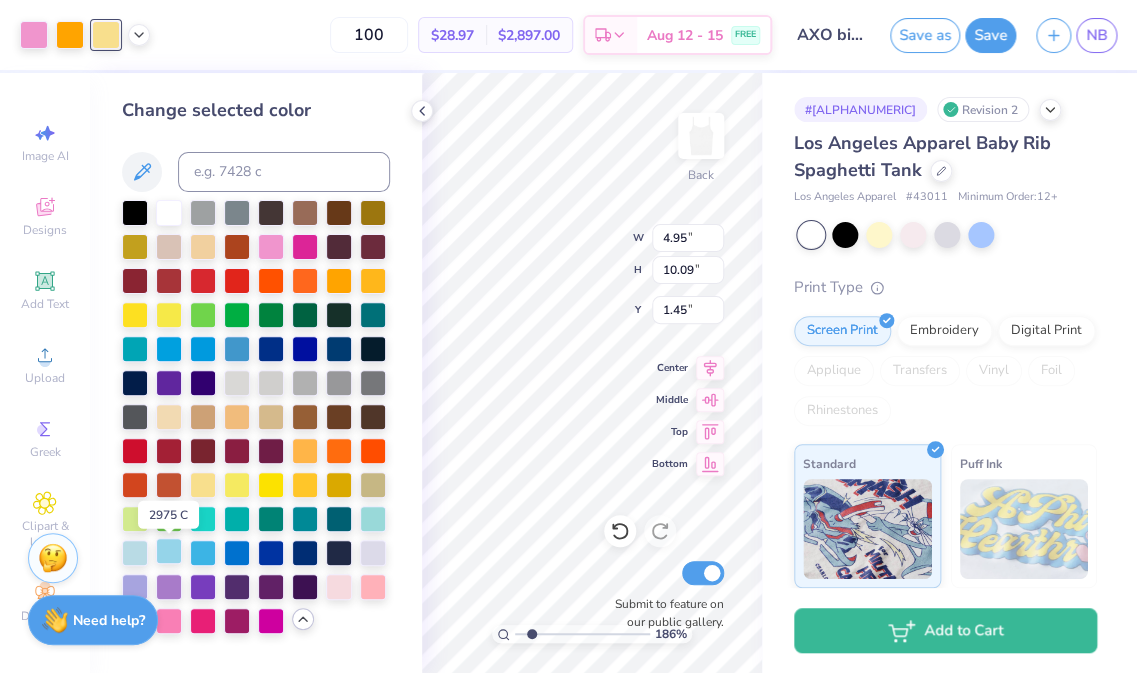 click at bounding box center (169, 551) 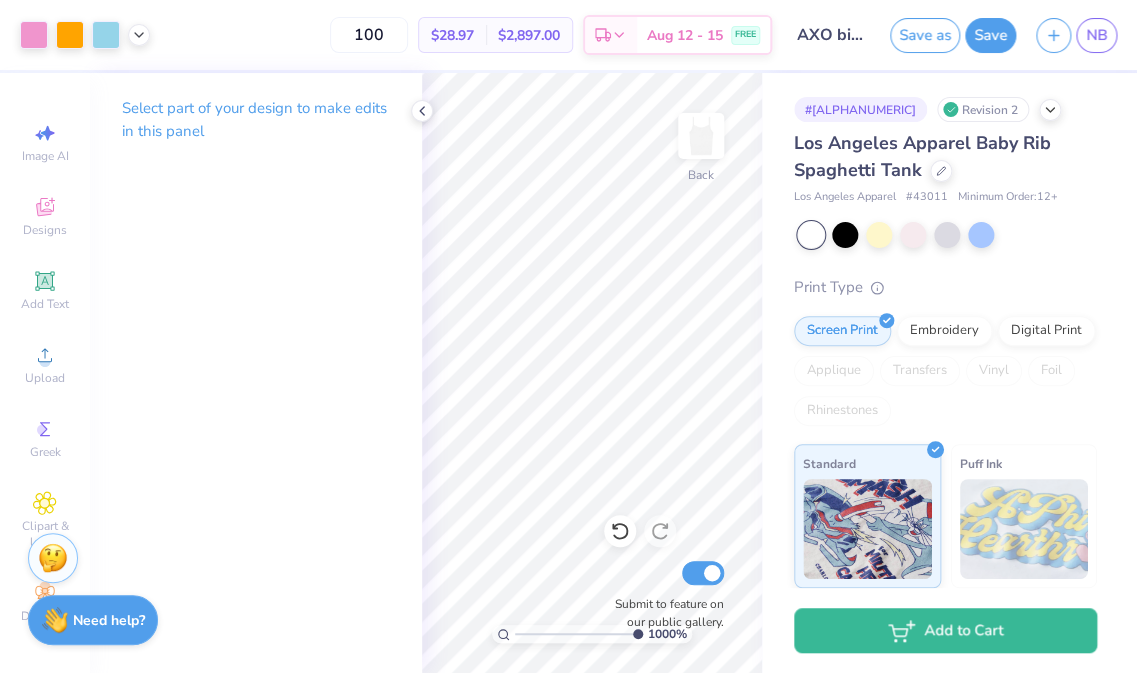 drag, startPoint x: 531, startPoint y: 632, endPoint x: 660, endPoint y: 635, distance: 129.03488 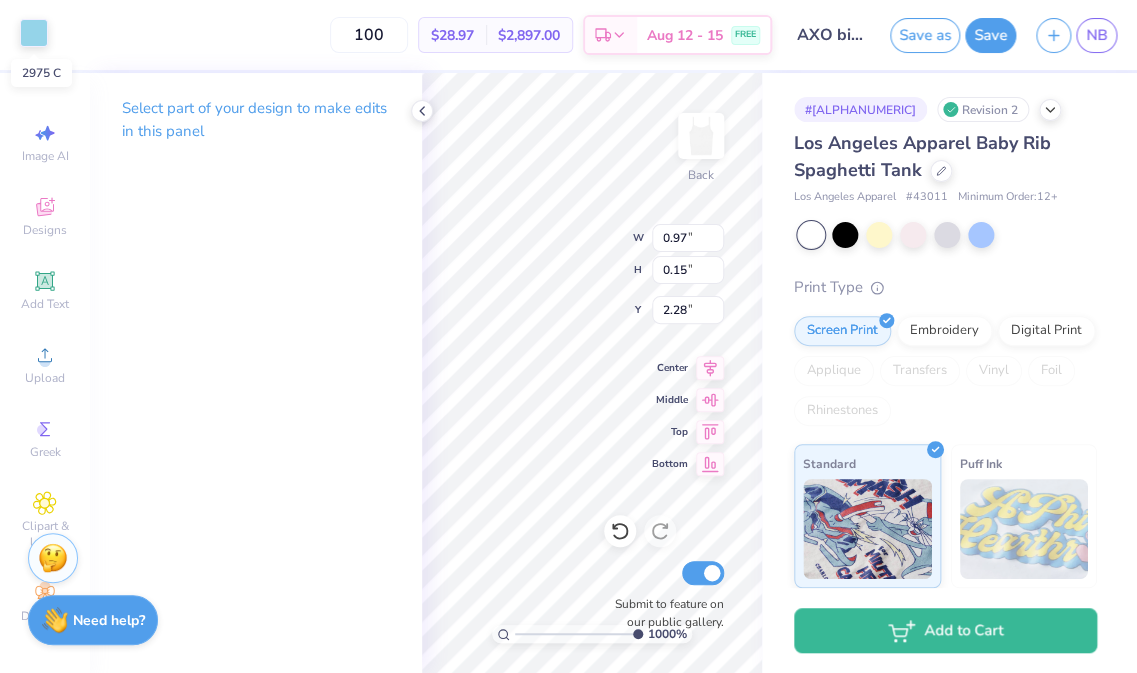 click at bounding box center (34, 33) 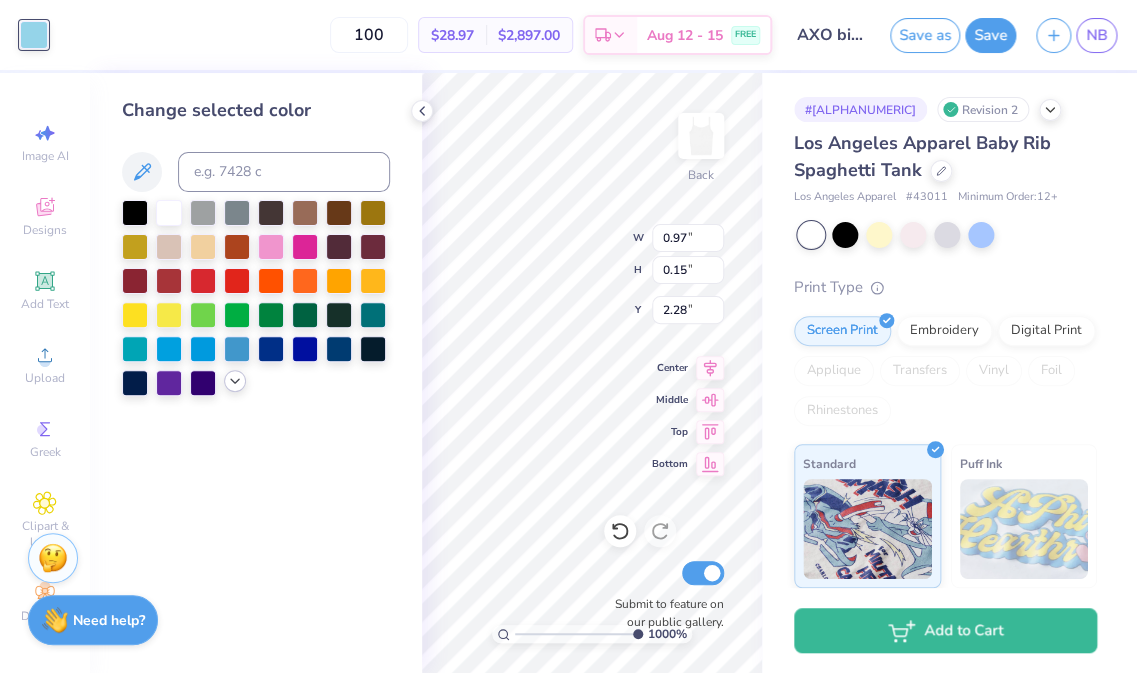 click 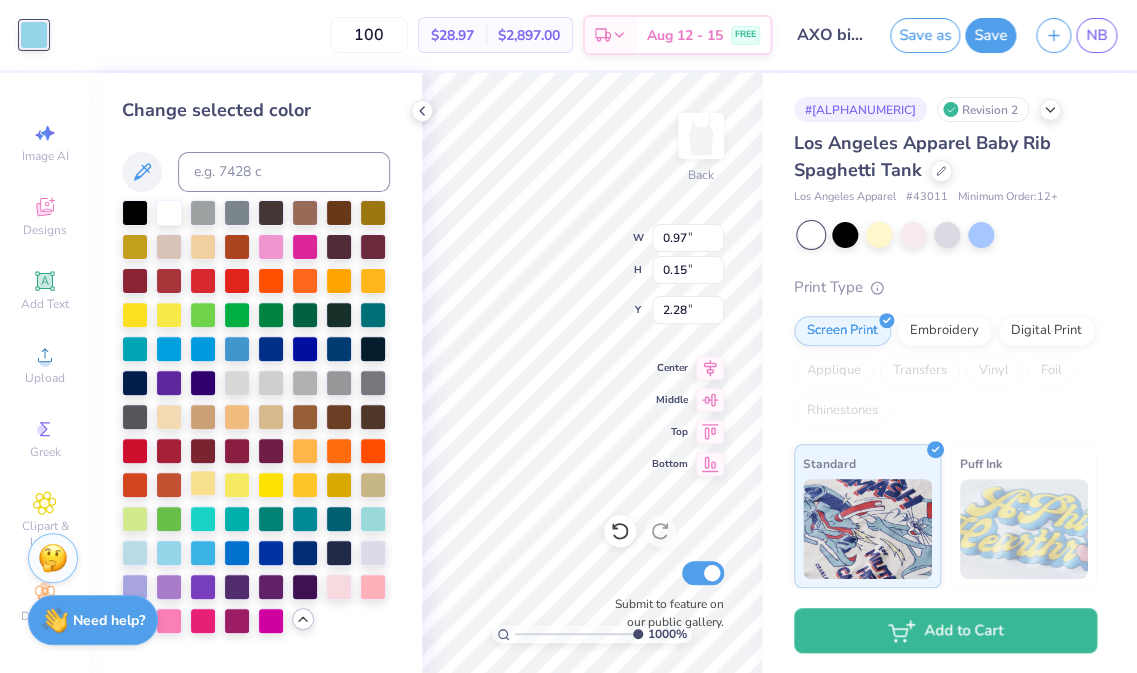 click at bounding box center [203, 483] 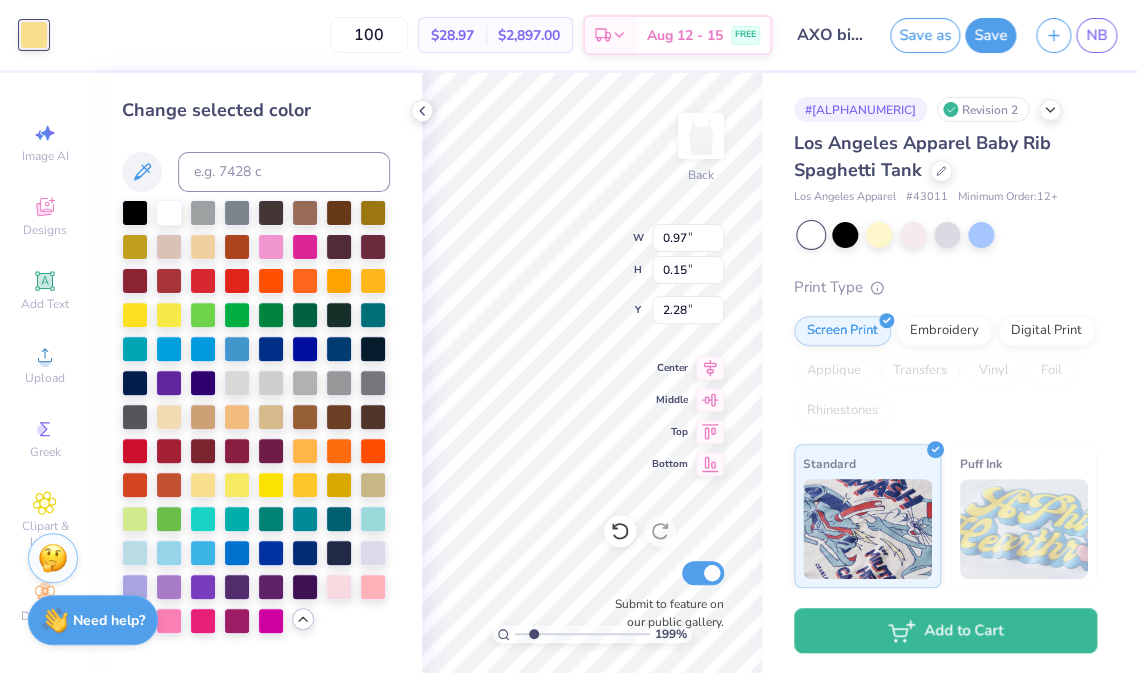 drag, startPoint x: 632, startPoint y: 633, endPoint x: 533, endPoint y: 646, distance: 99.849884 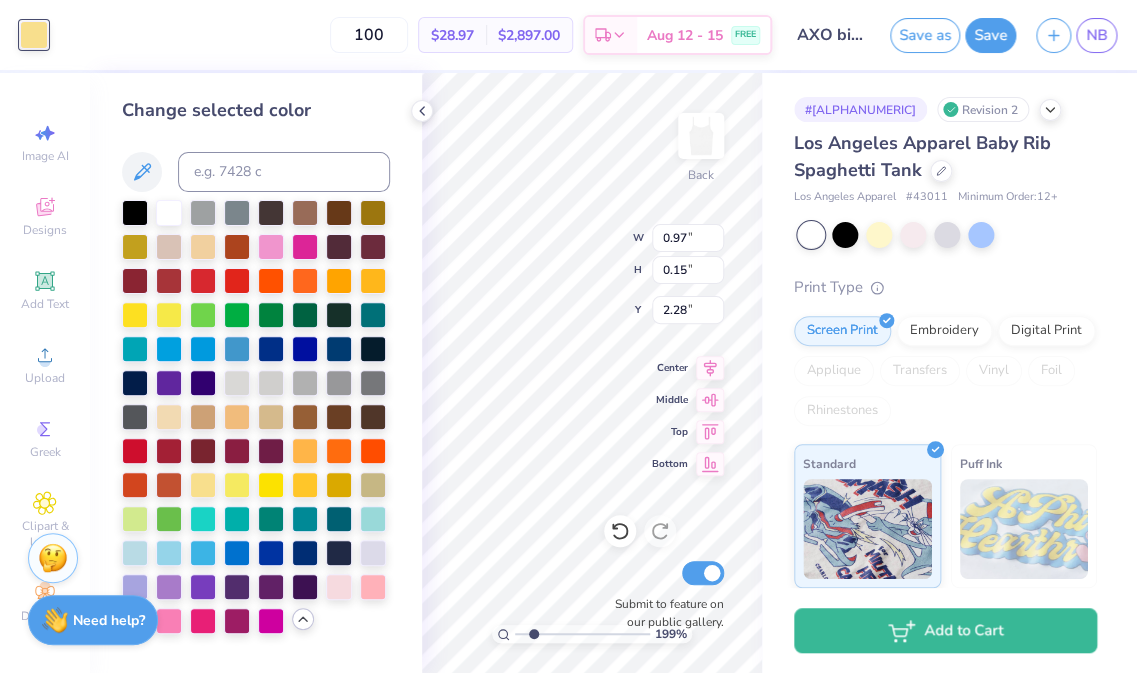click on "199  %" at bounding box center (592, 373) 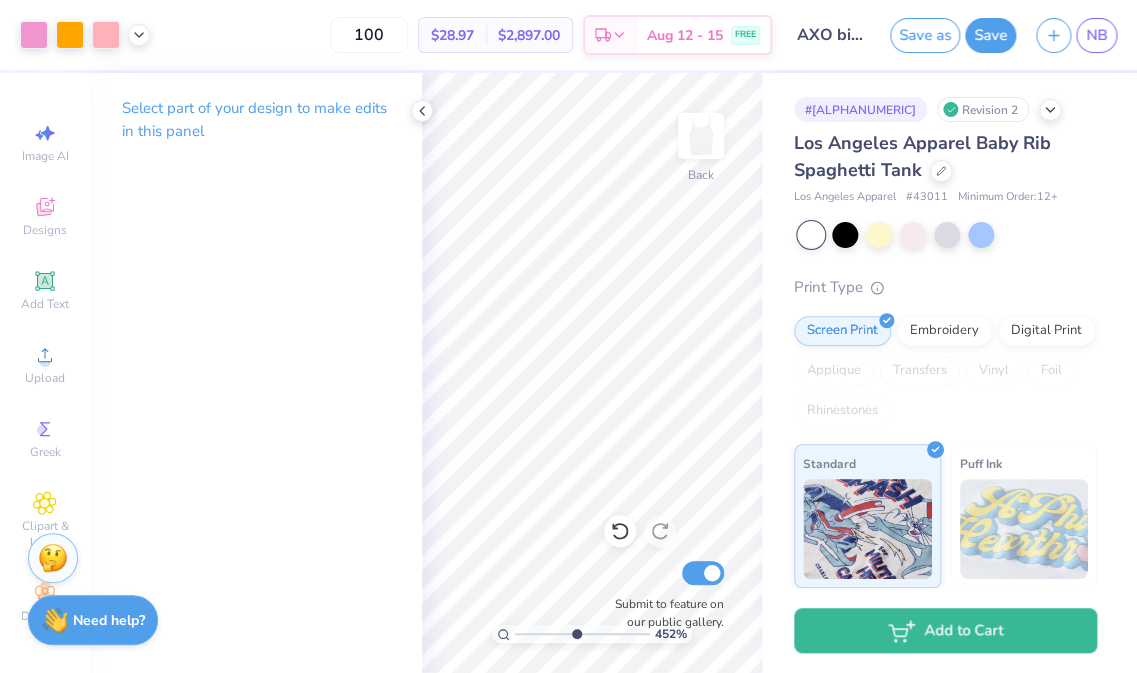 drag, startPoint x: 529, startPoint y: 632, endPoint x: 574, endPoint y: 629, distance: 45.099888 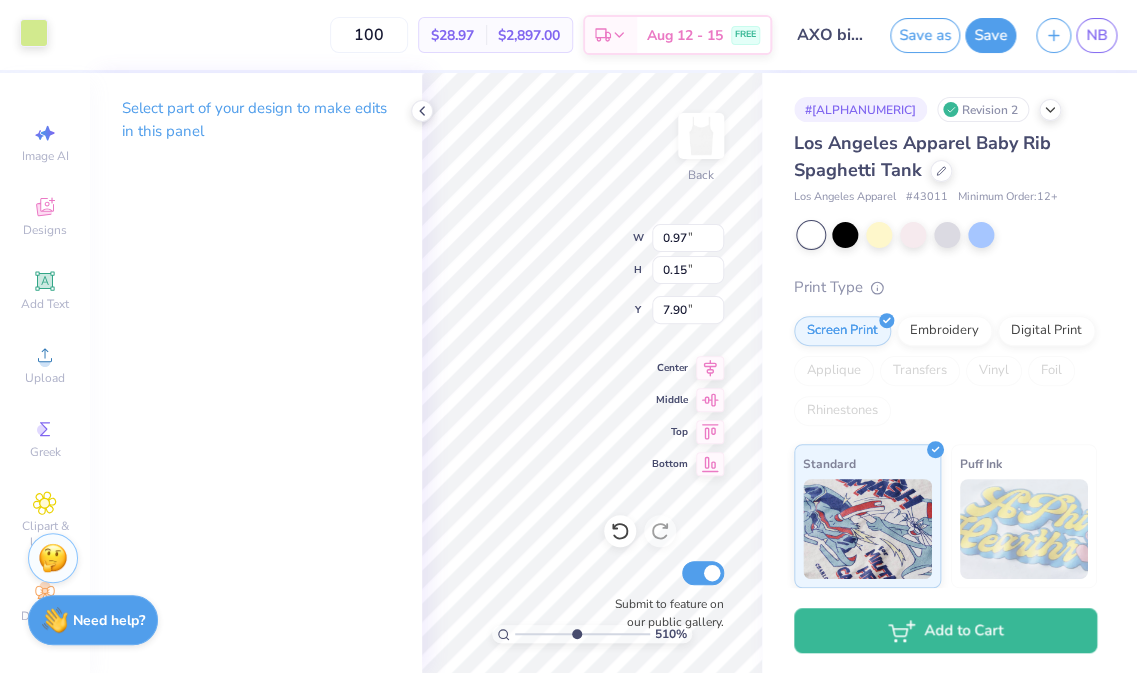 click at bounding box center (34, 33) 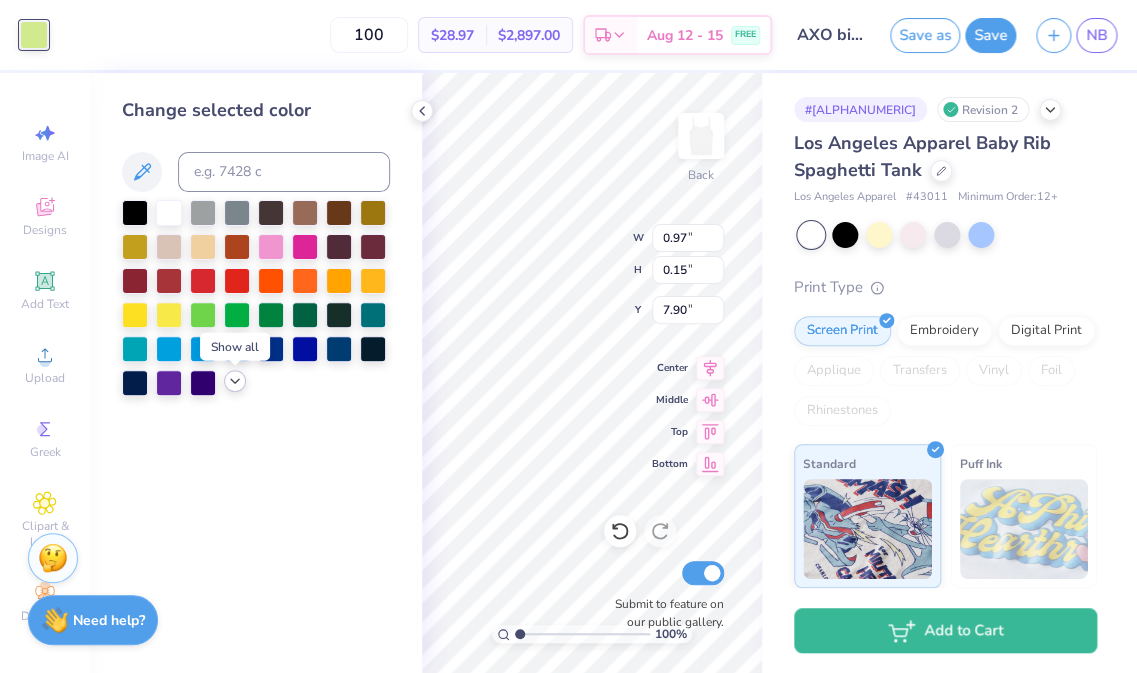click 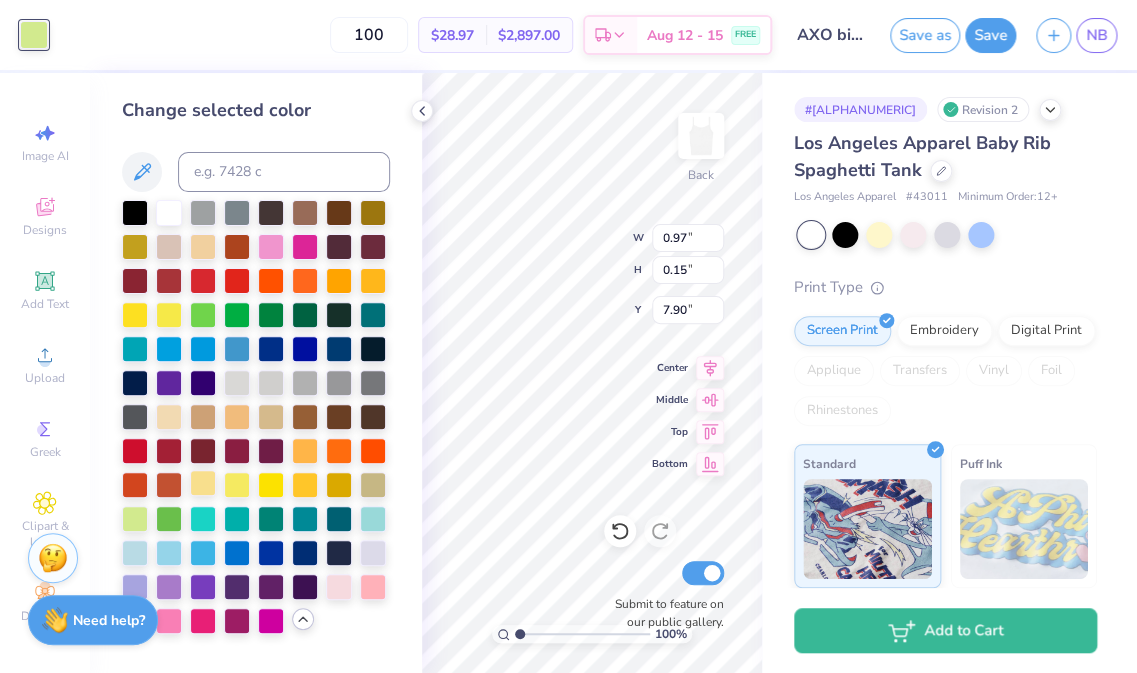 click at bounding box center [203, 483] 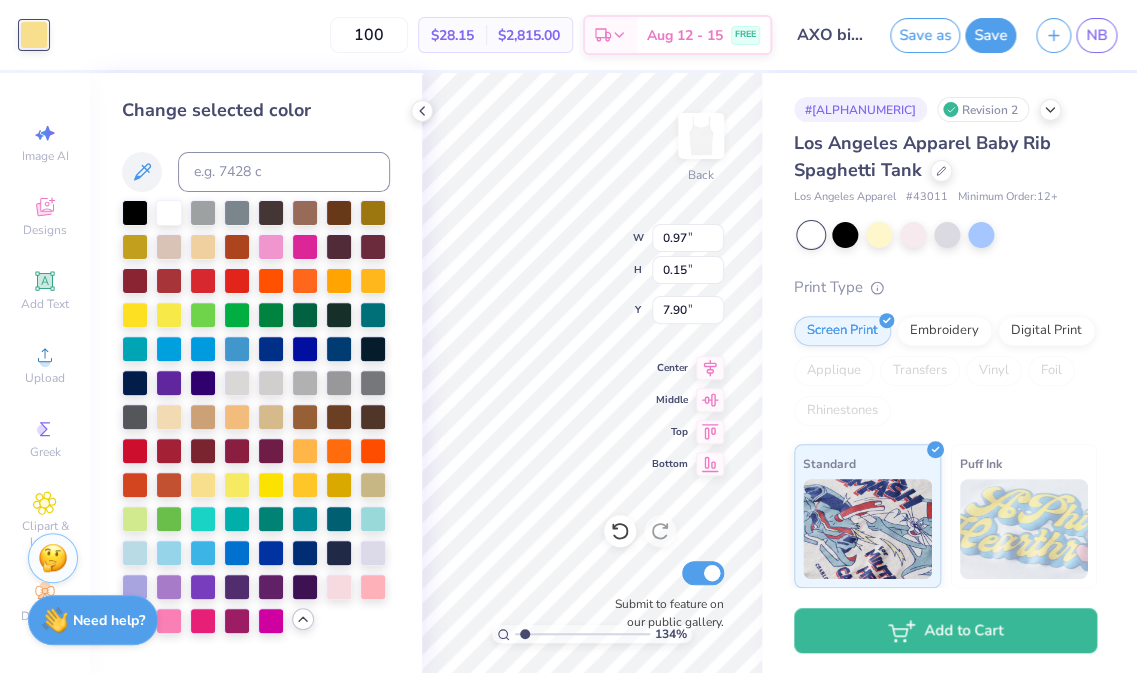 click at bounding box center (582, 634) 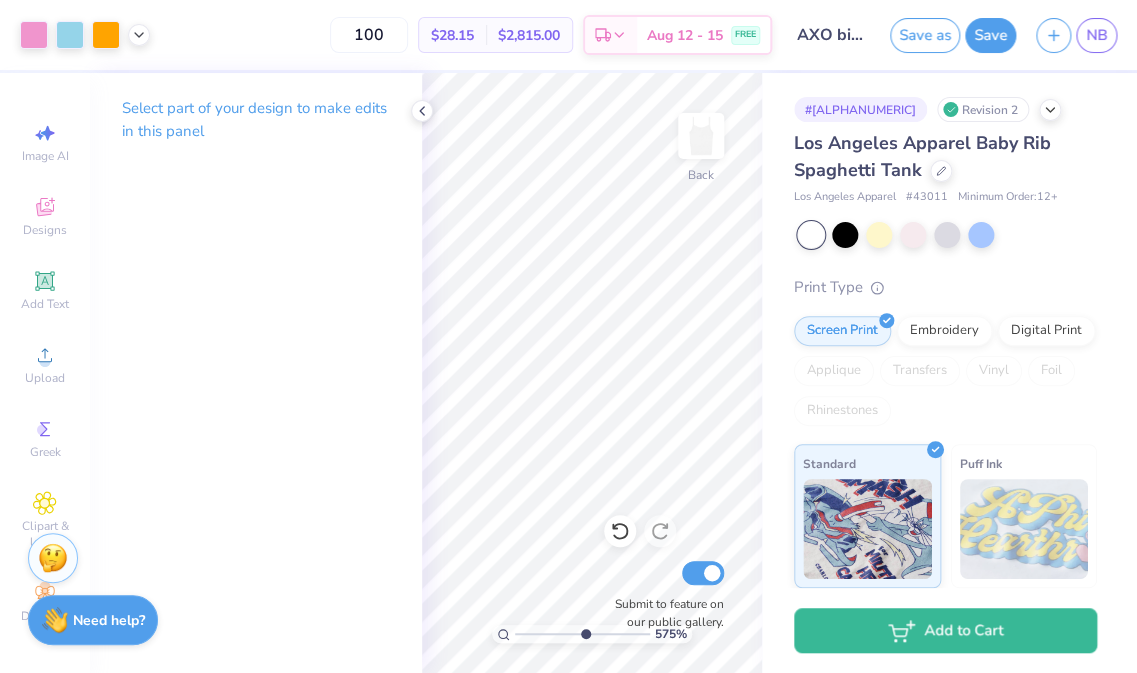 type on "5.75" 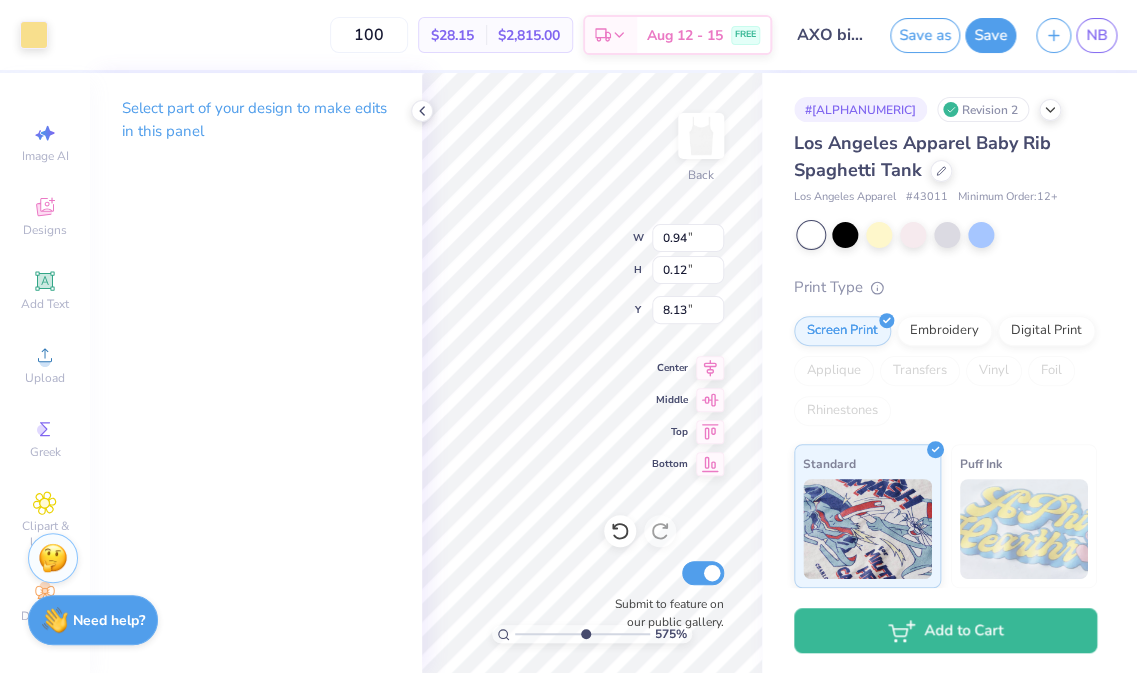 type on "1.02" 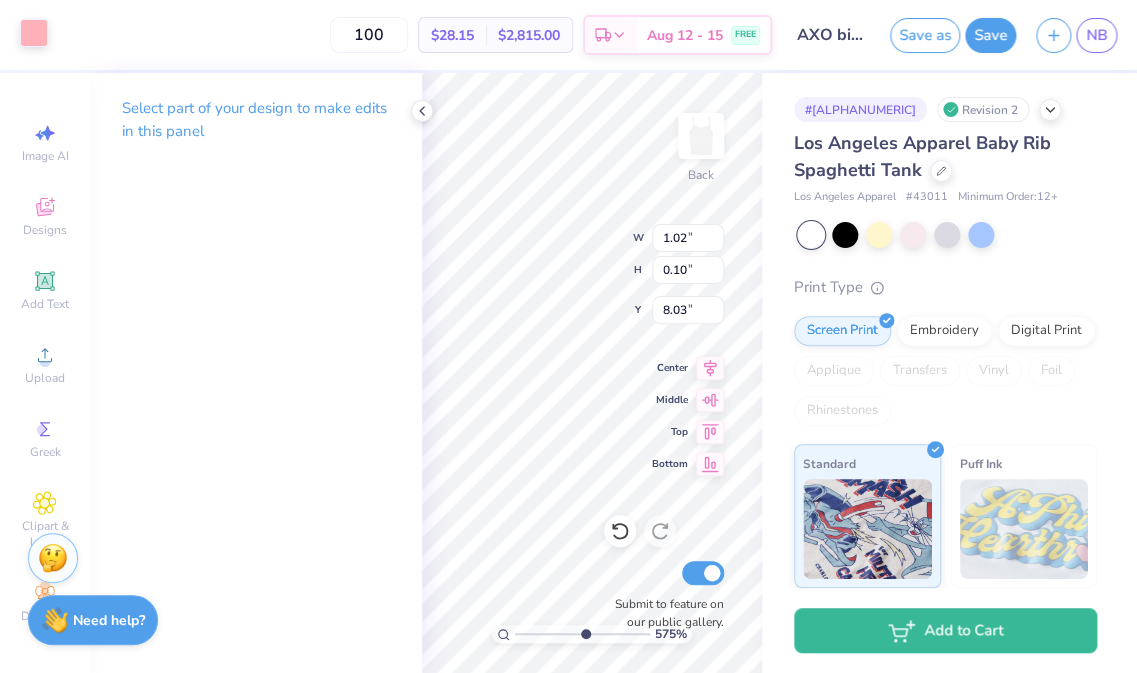 click at bounding box center [34, 33] 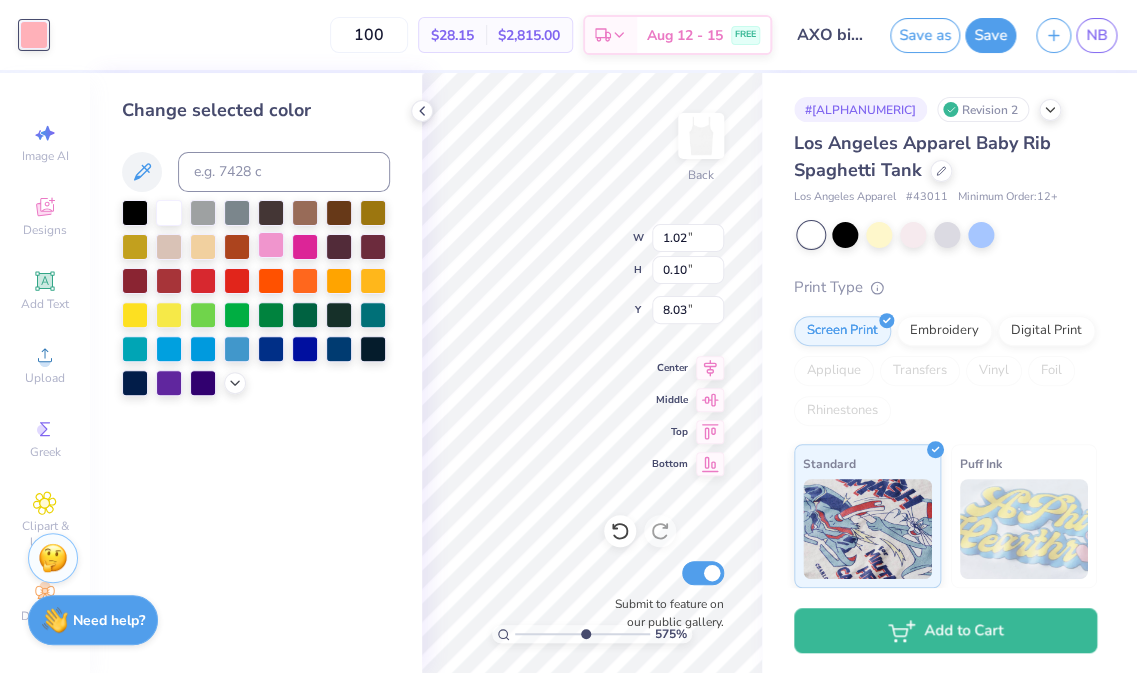 click at bounding box center (271, 245) 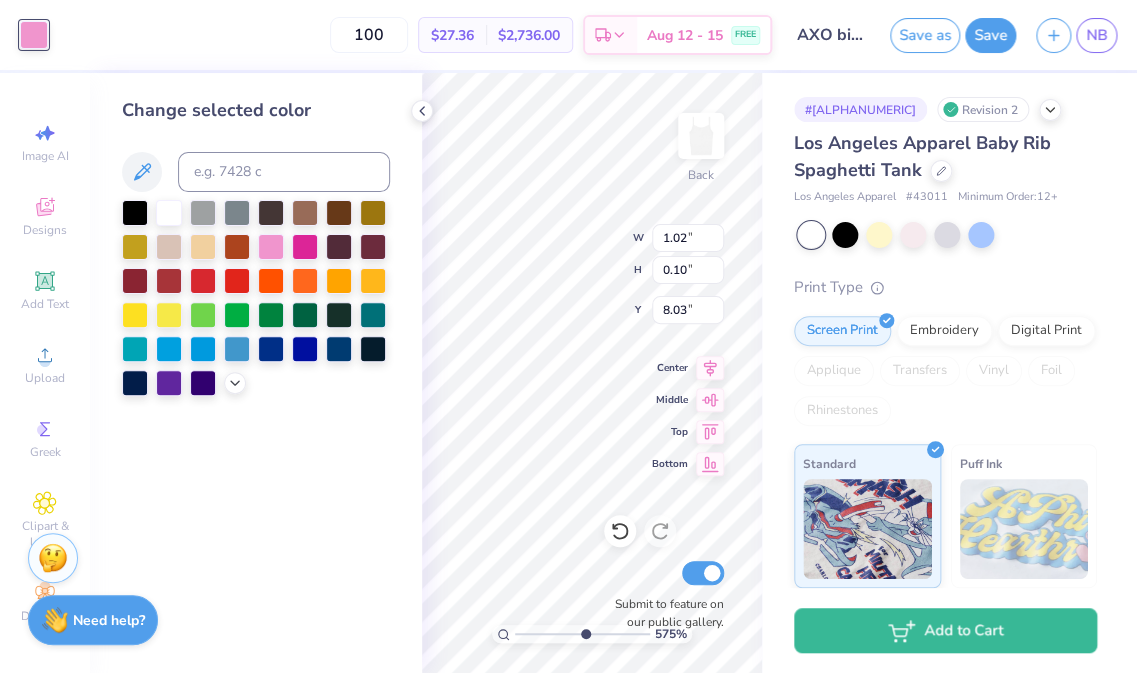 type on "0.97" 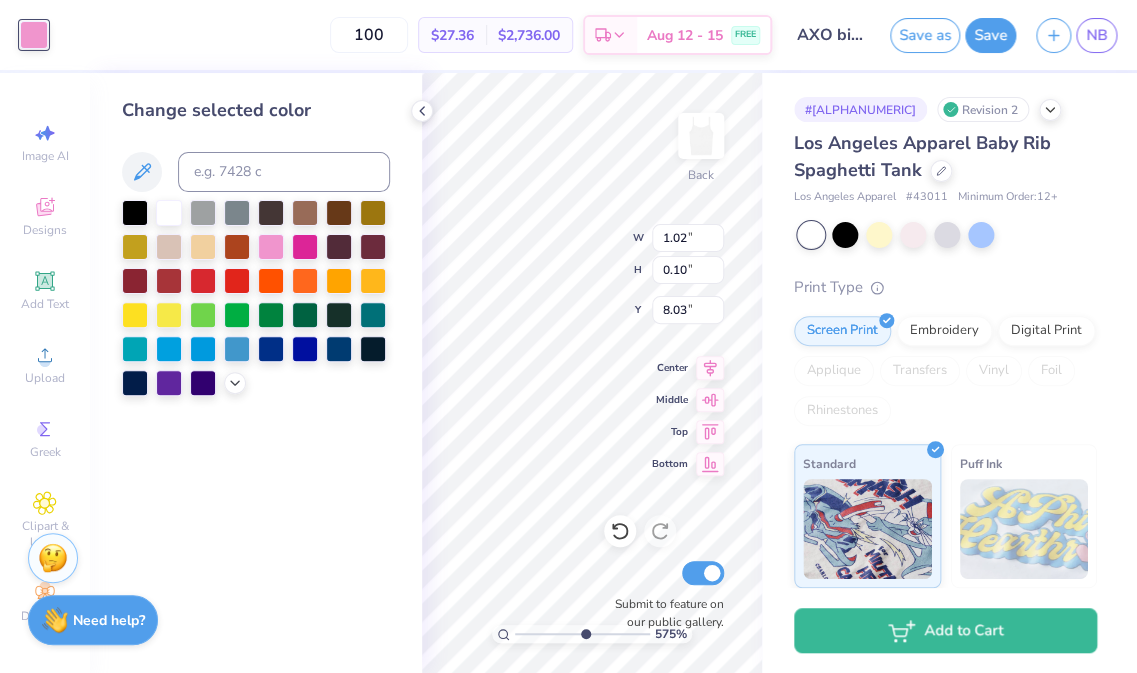 type on "0.15" 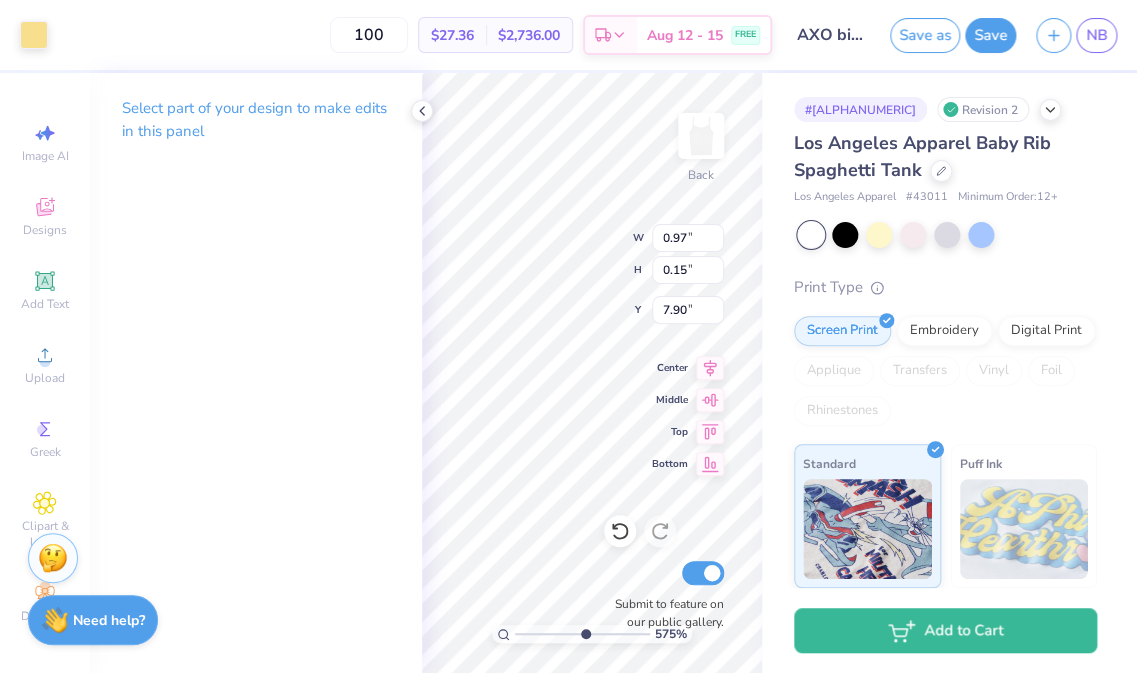 type on "0.02" 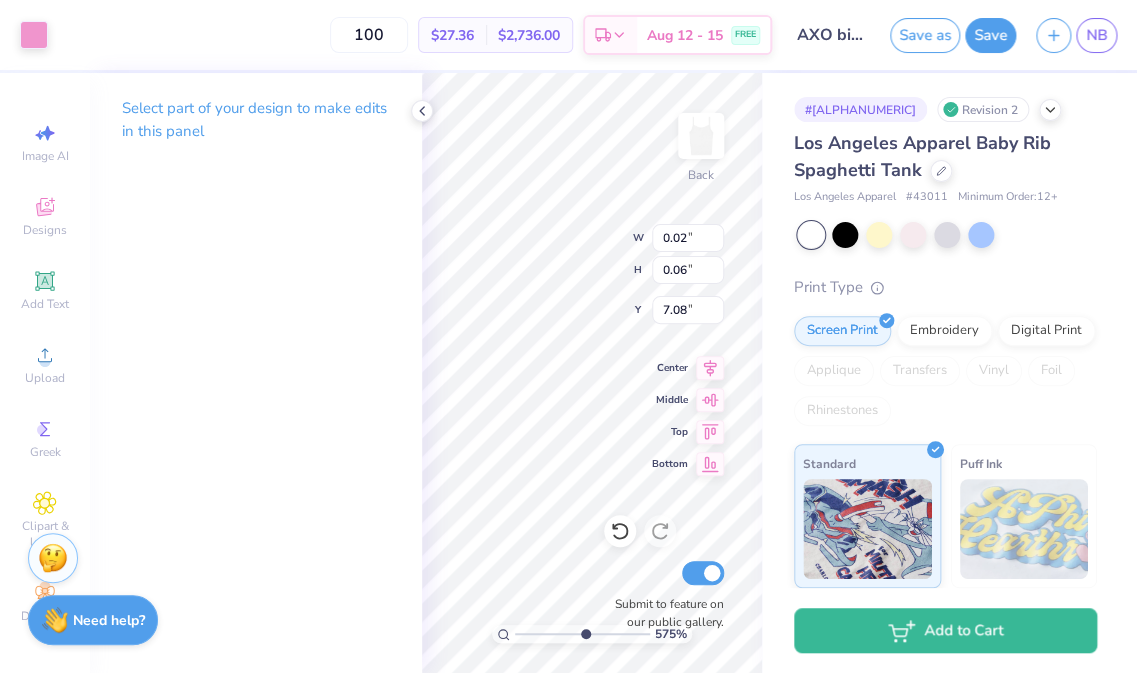 type on "6.97" 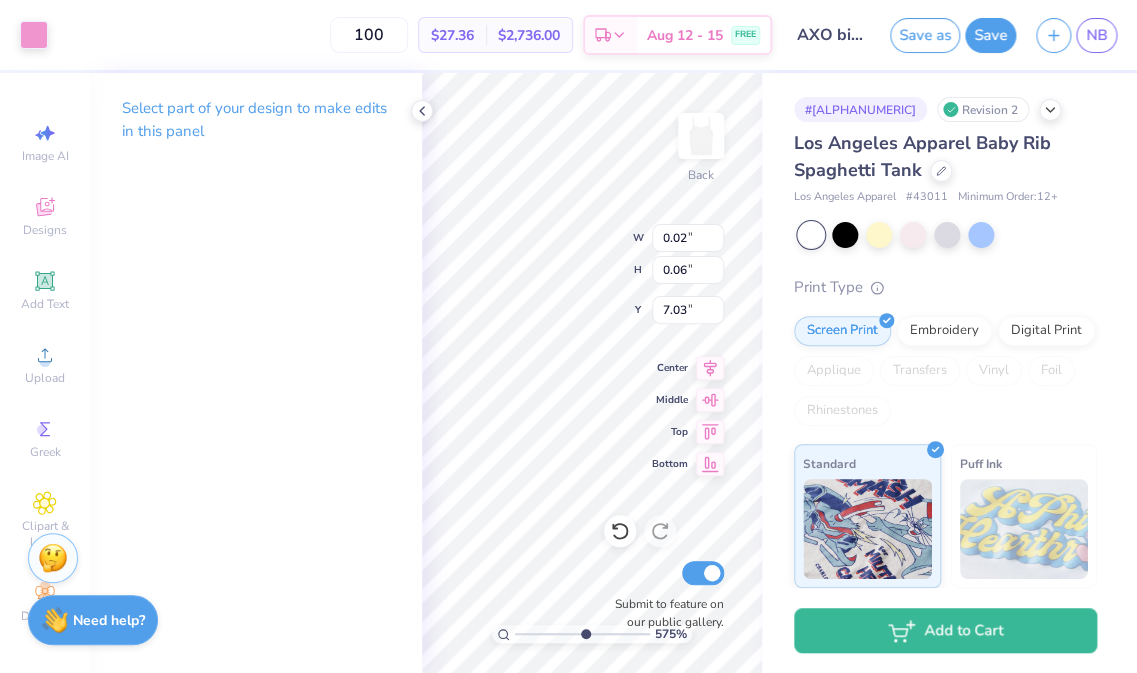 type on "4.20" 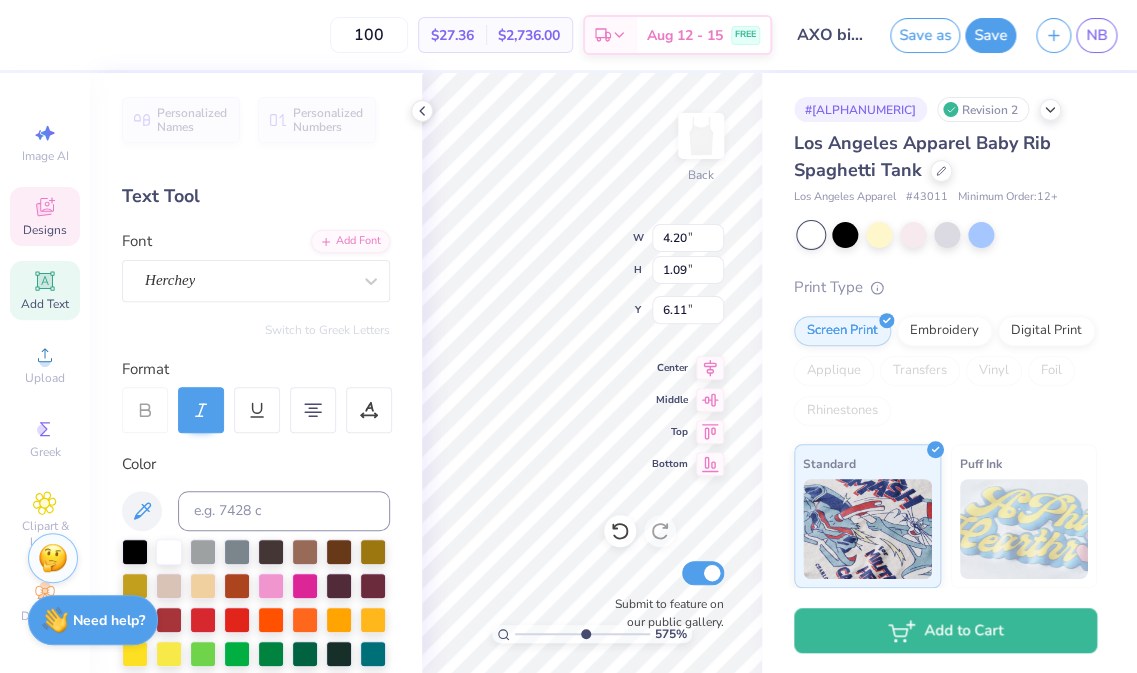 type on "0.05" 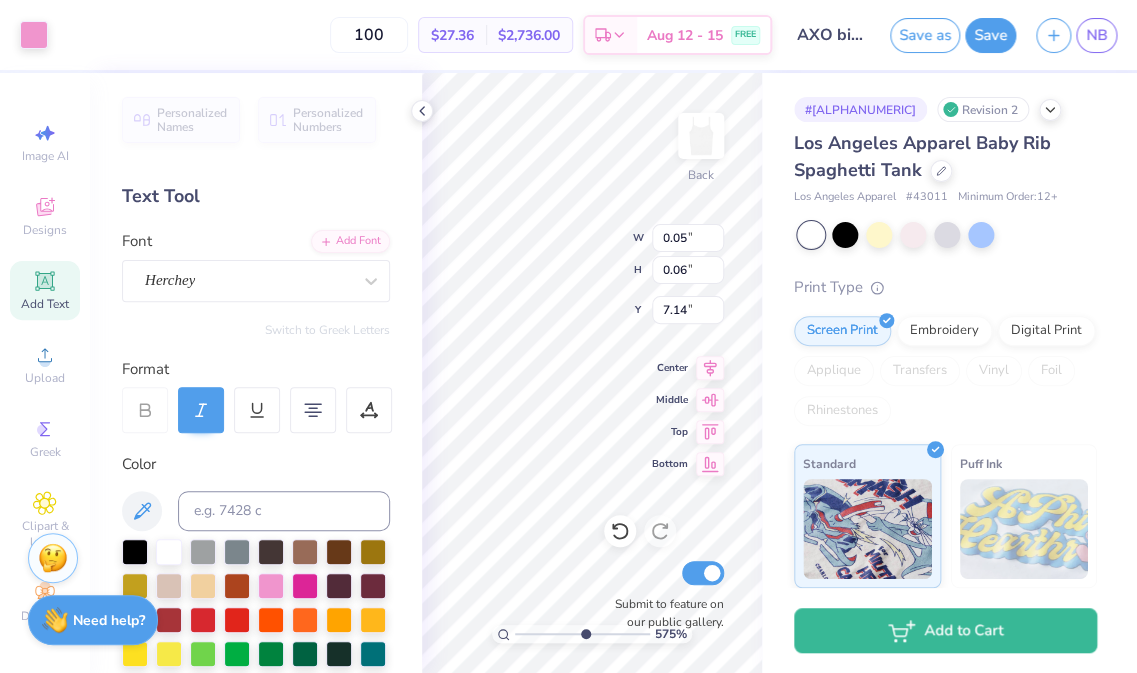 type on "0.14" 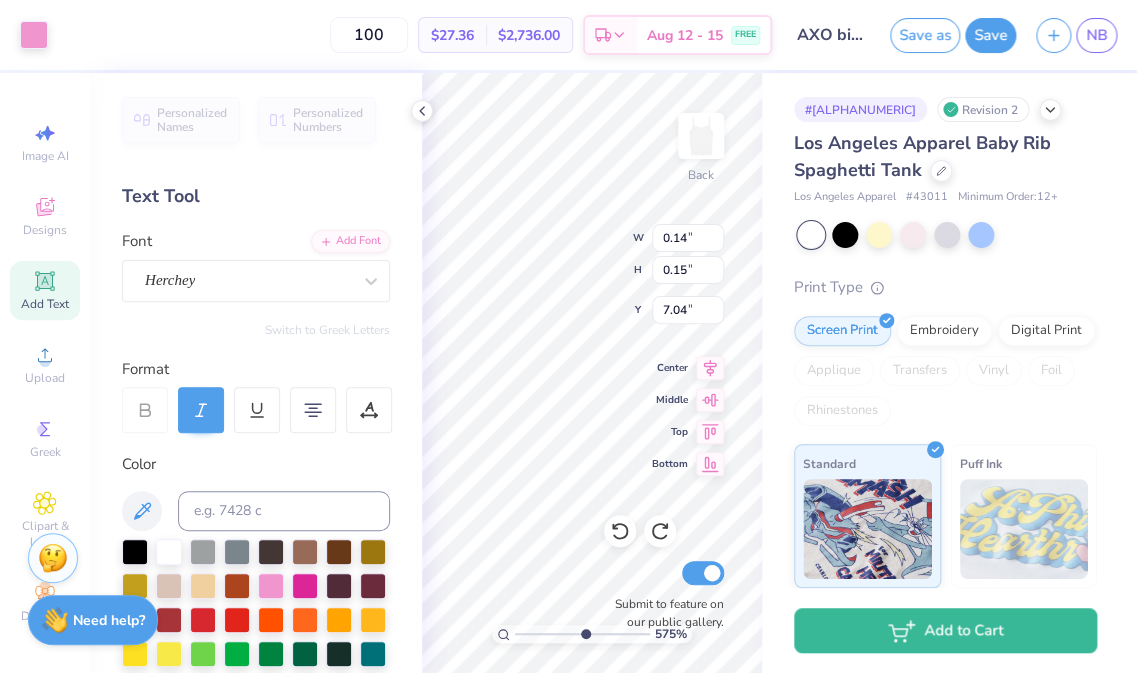 type on "0.05" 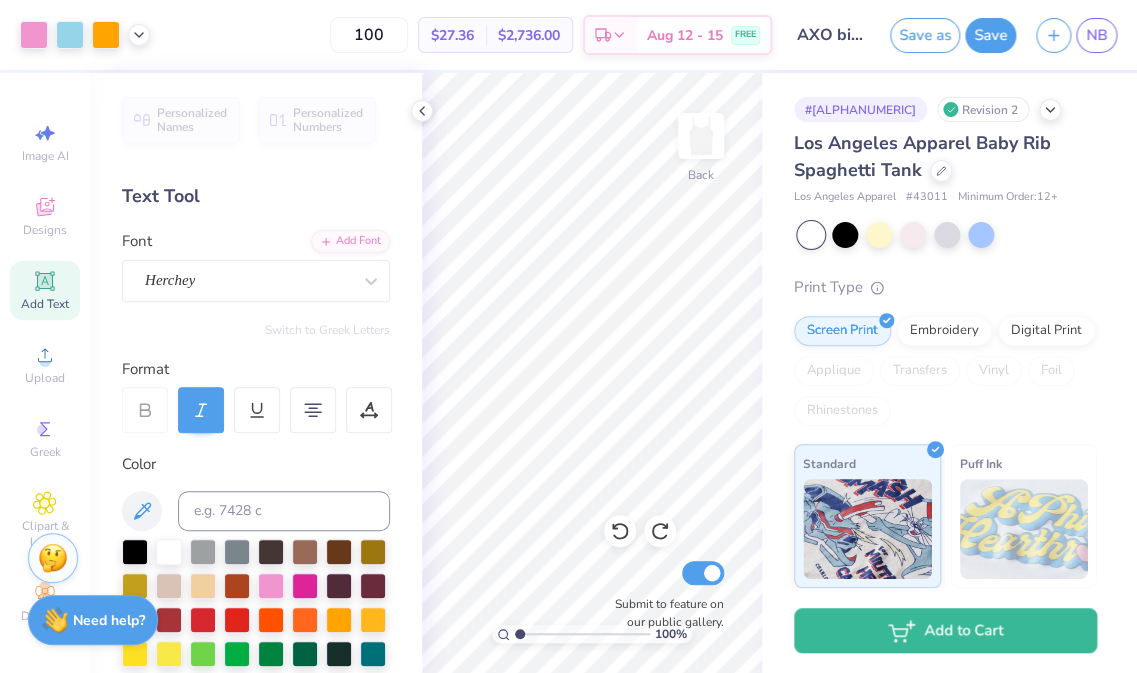 drag, startPoint x: 583, startPoint y: 629, endPoint x: 516, endPoint y: 637, distance: 67.47592 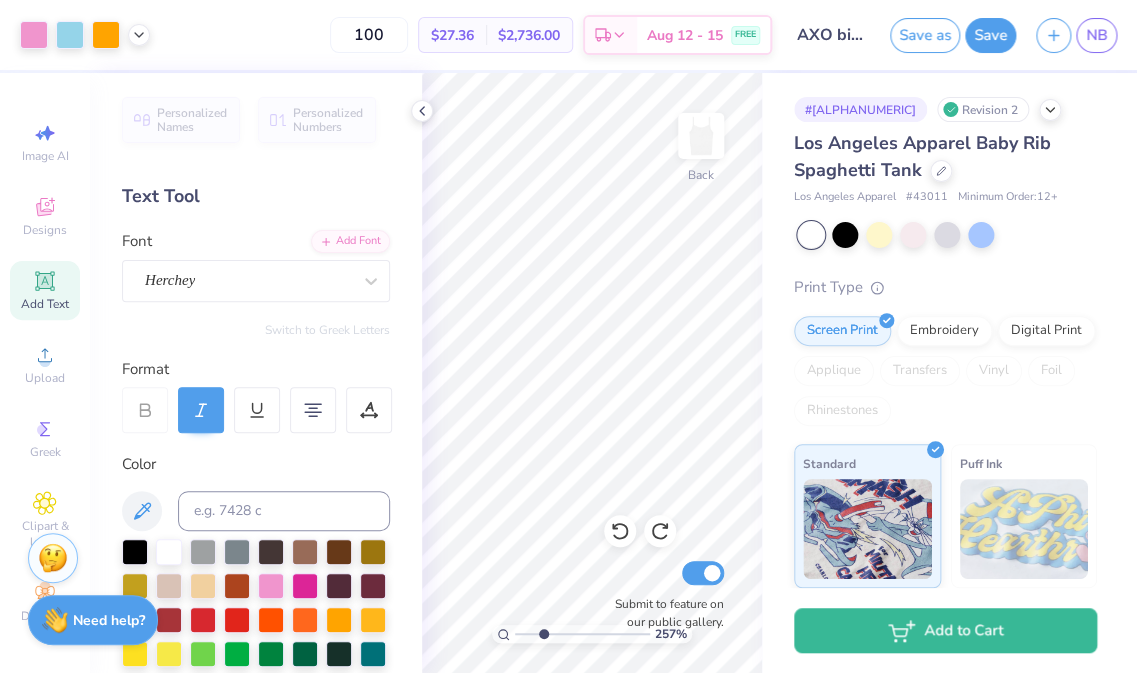 drag, startPoint x: 519, startPoint y: 633, endPoint x: 542, endPoint y: 633, distance: 23 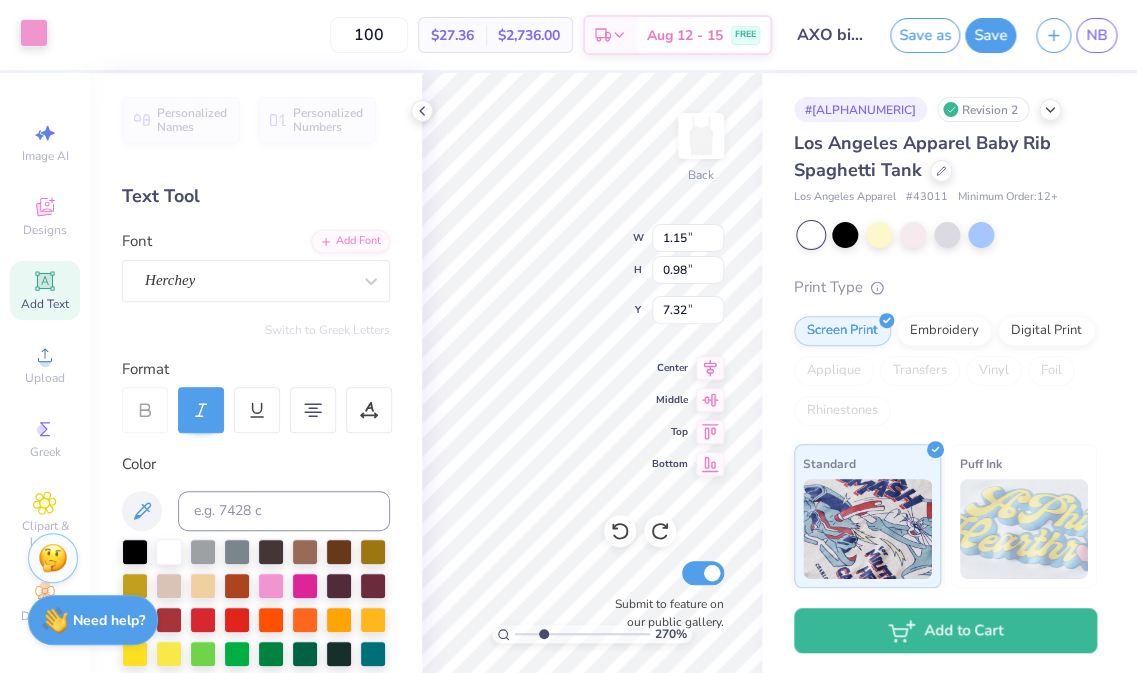 click at bounding box center [34, 33] 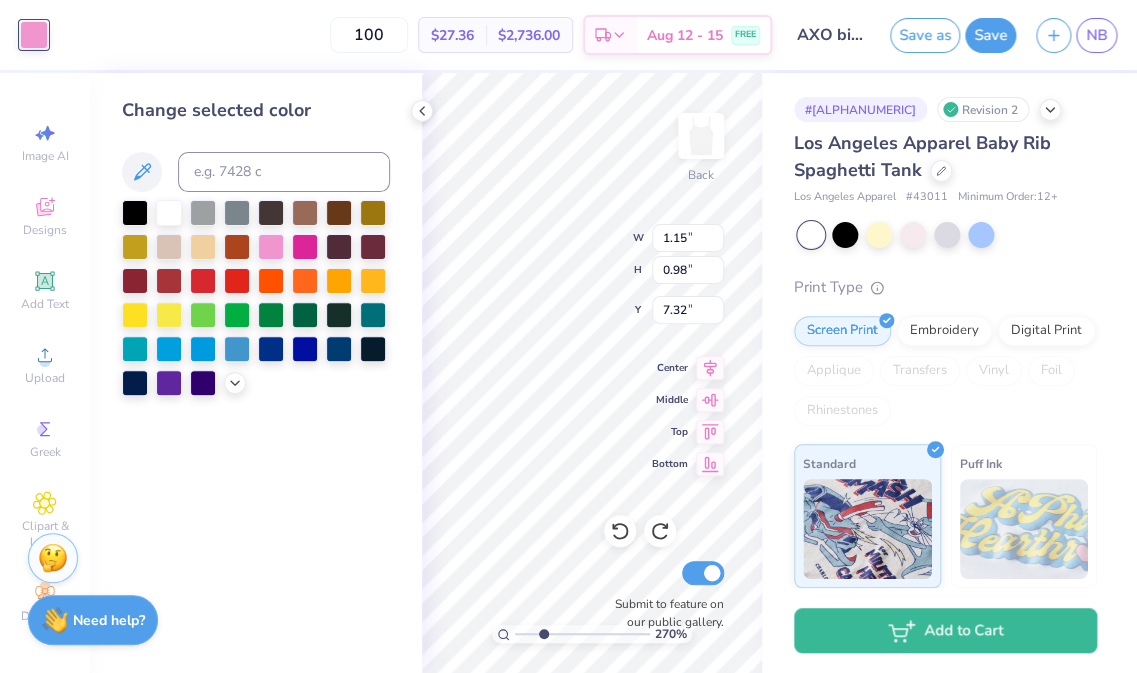 click at bounding box center [256, 298] 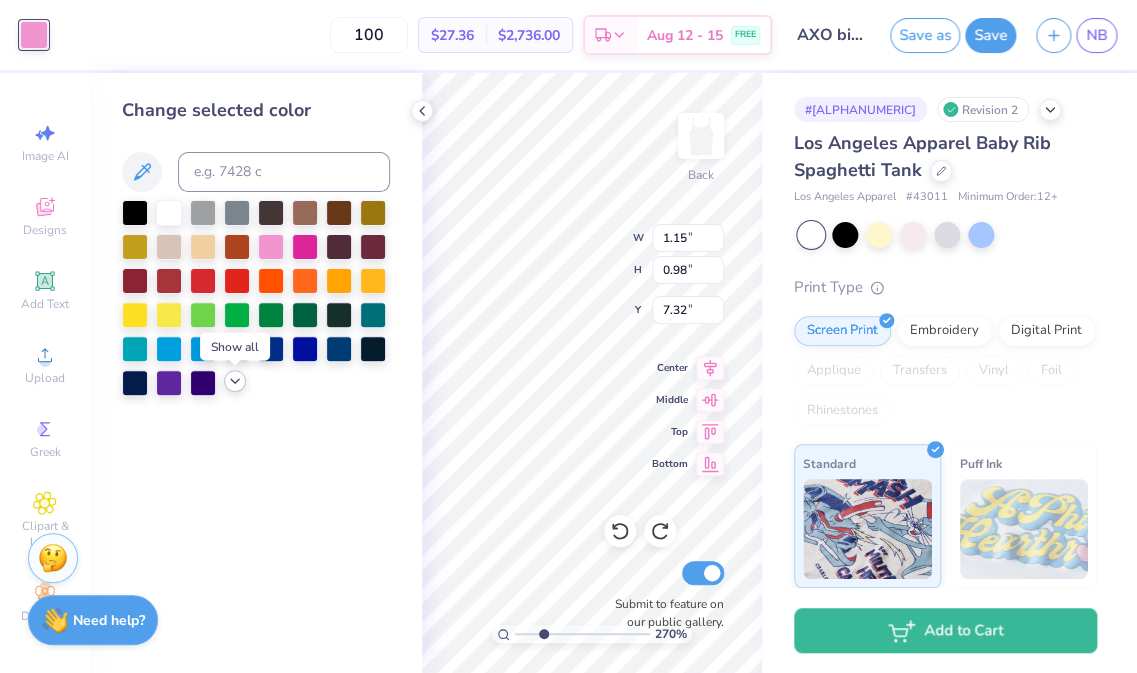 click 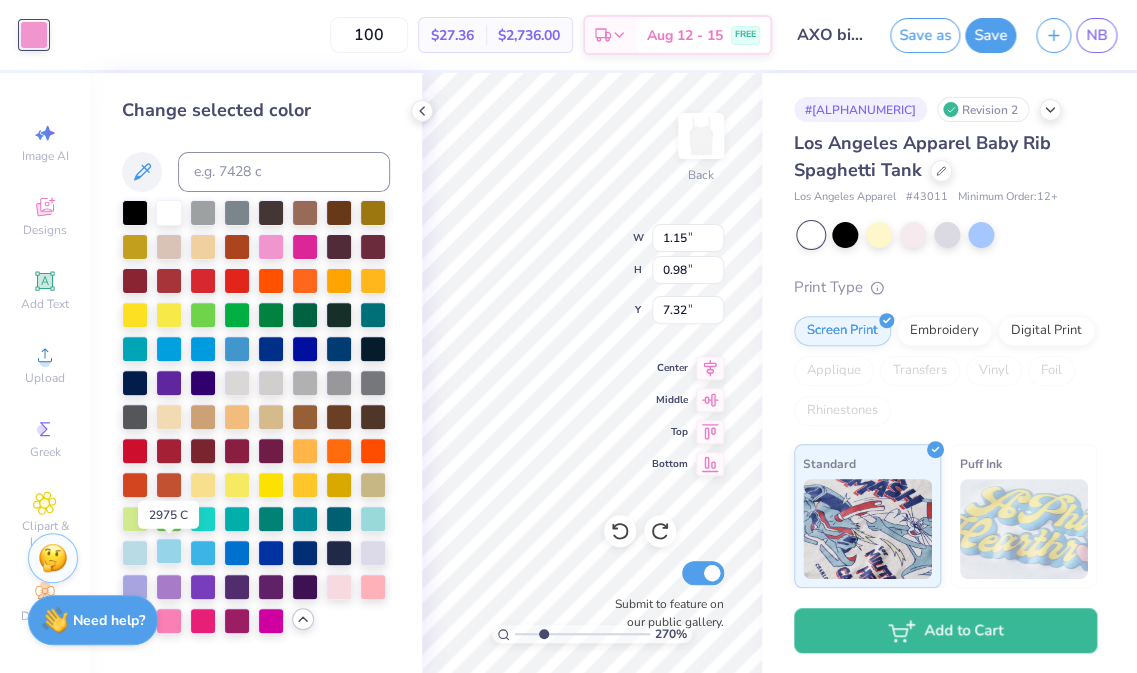 click at bounding box center [169, 551] 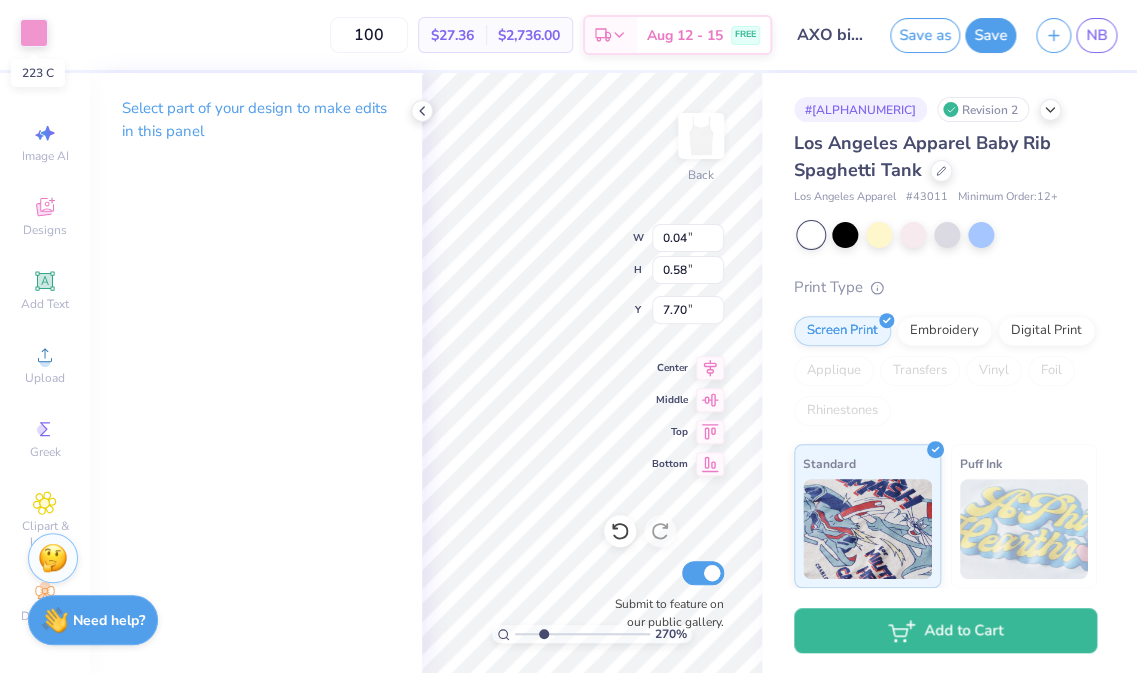 click at bounding box center (34, 33) 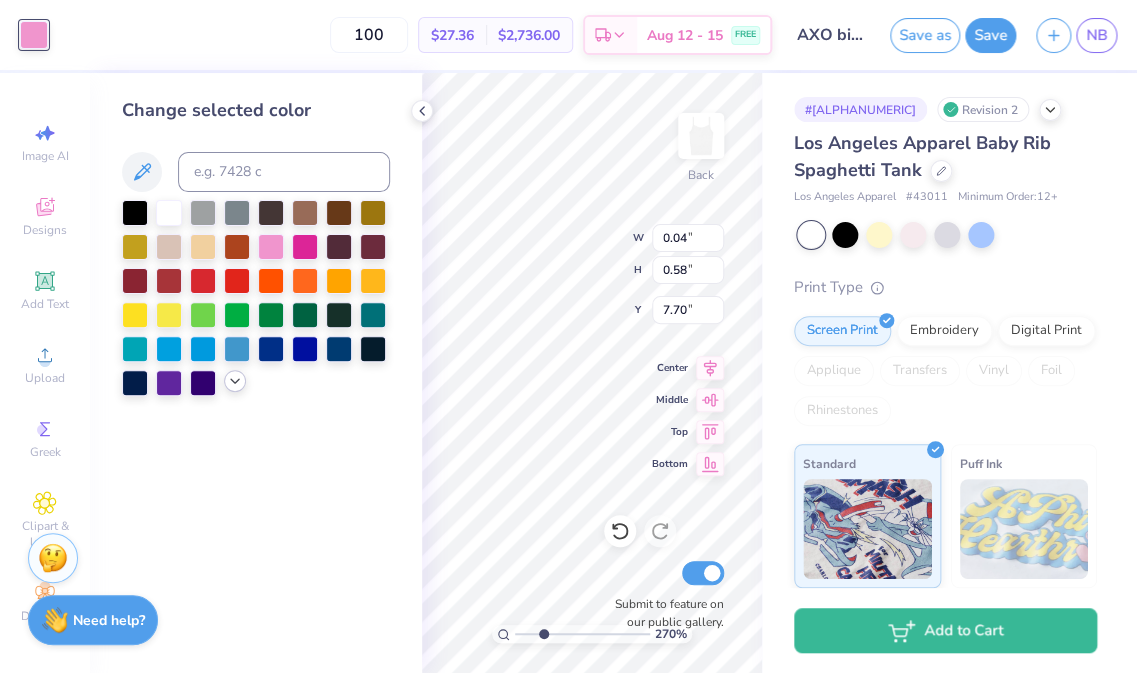 click 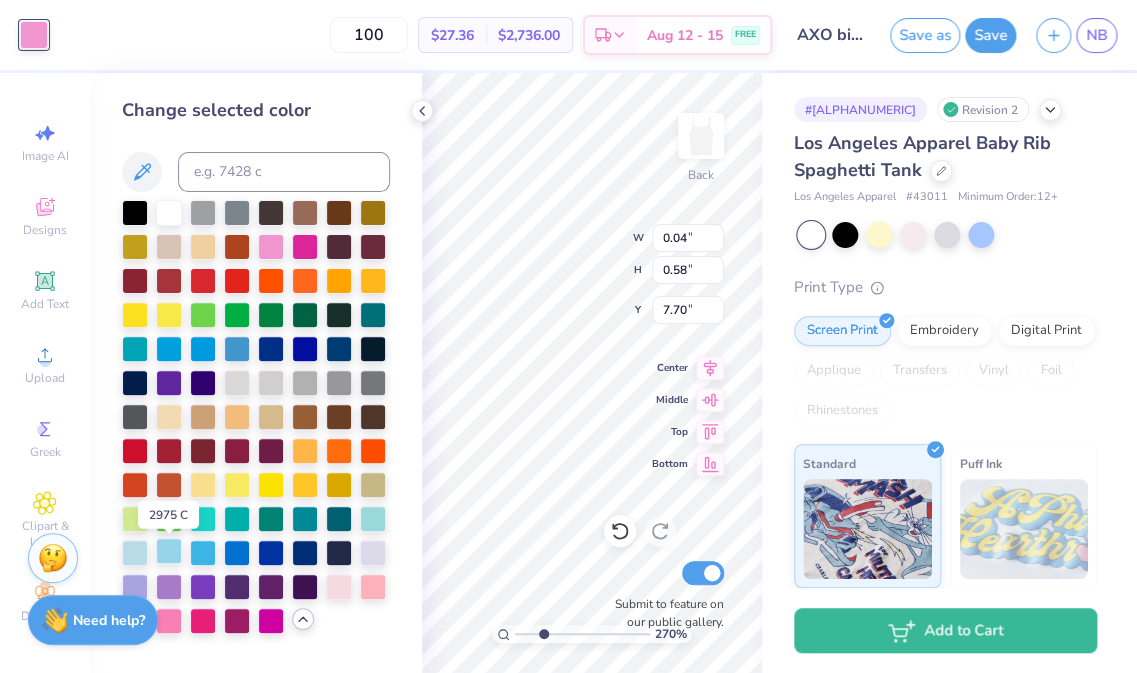 click at bounding box center (169, 551) 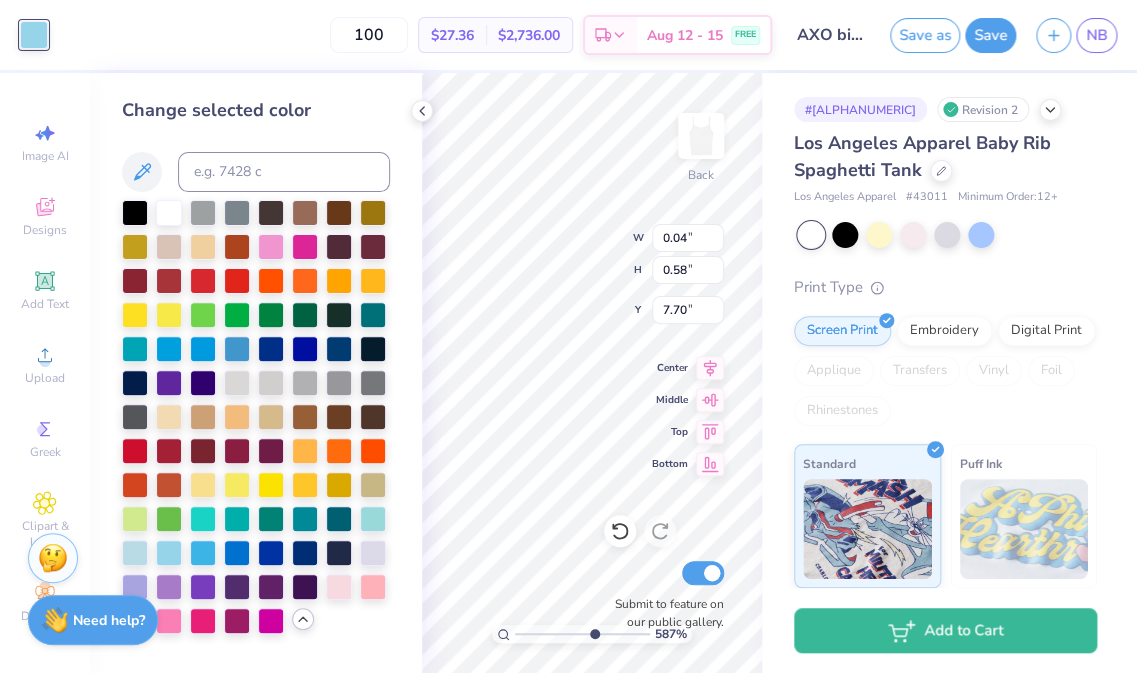 type on "6.46" 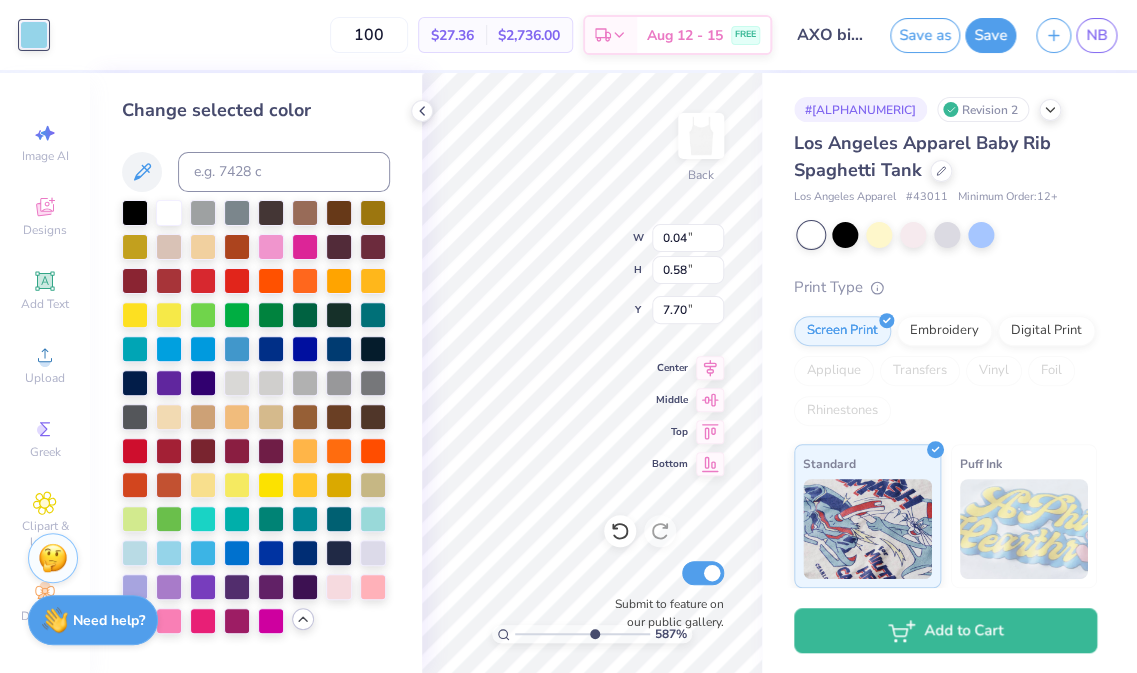drag, startPoint x: 538, startPoint y: 631, endPoint x: 593, endPoint y: 633, distance: 55.03635 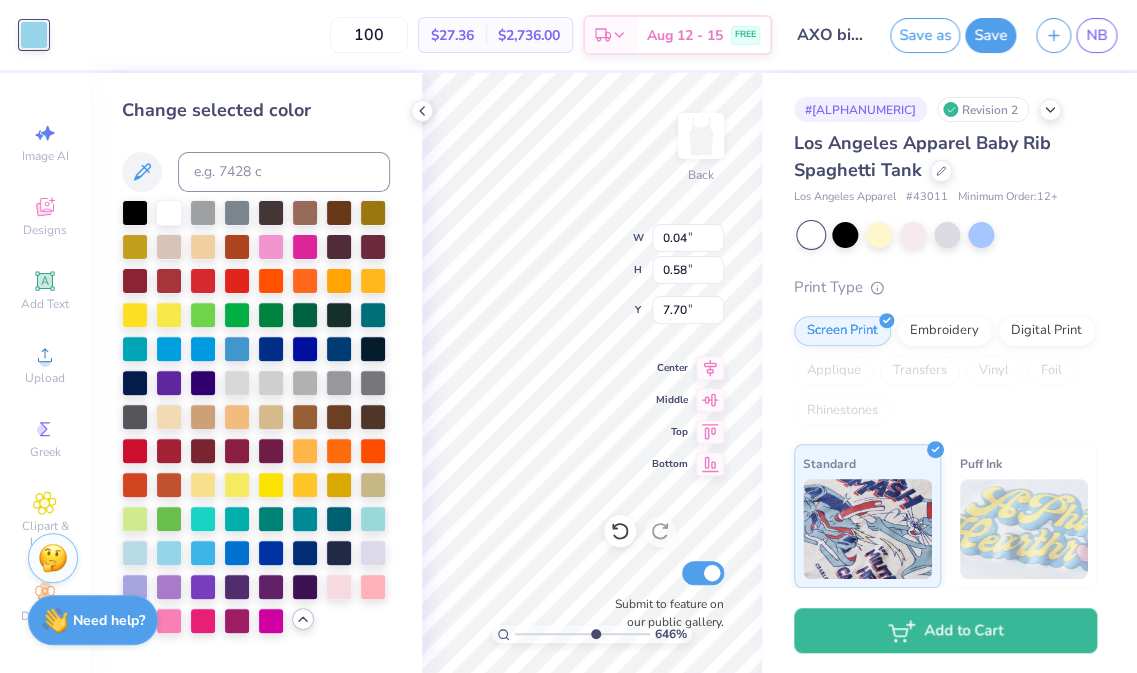 type on "1.07" 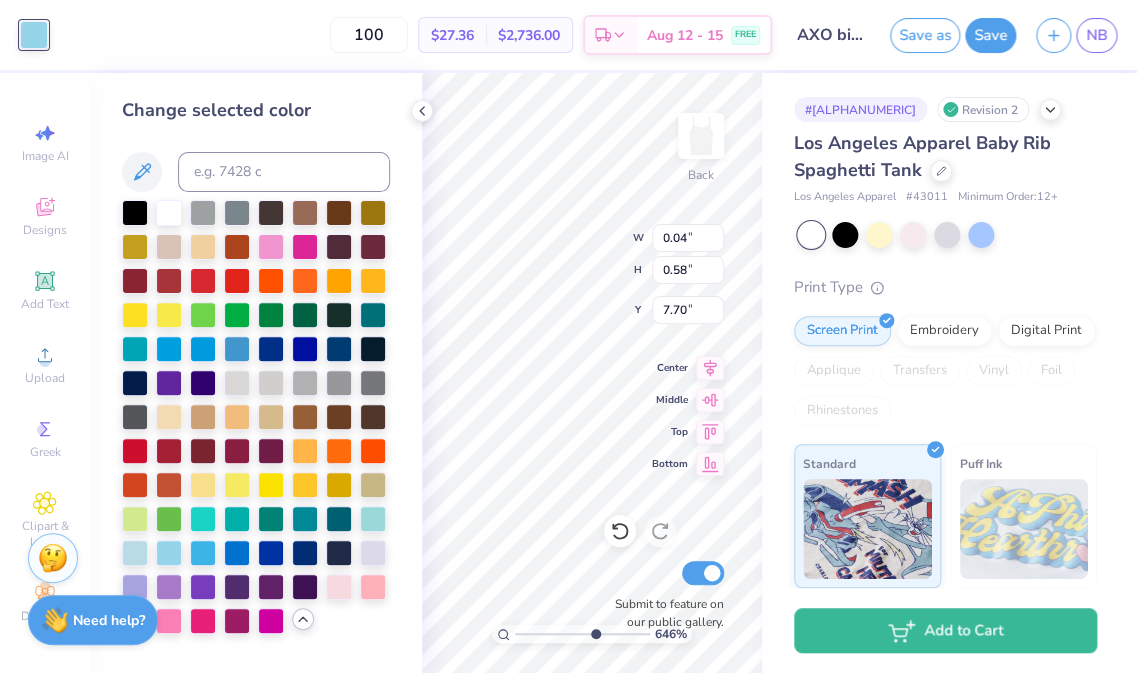 type on "0.37" 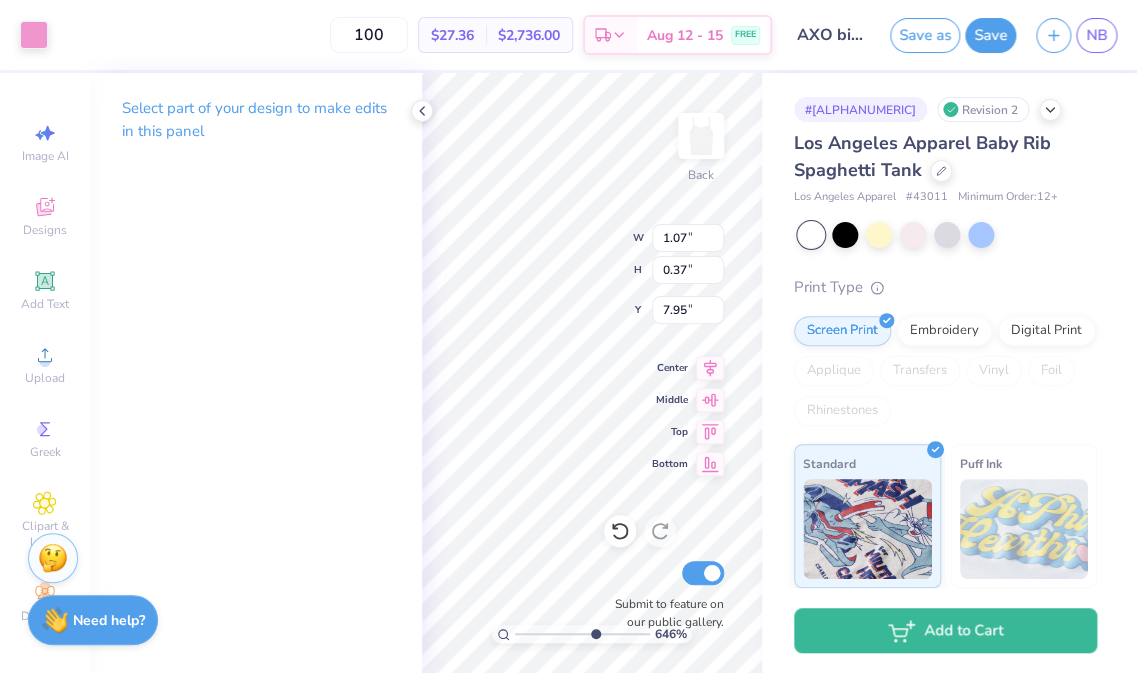 click on "Art colors" at bounding box center (24, 35) 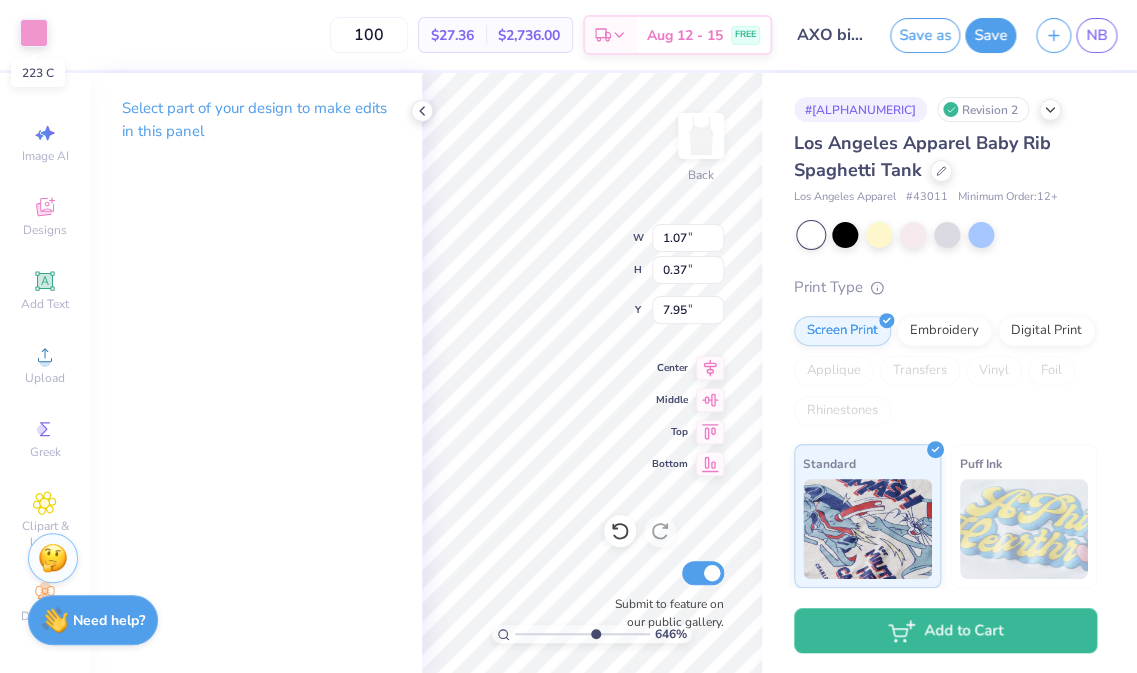 click at bounding box center [34, 33] 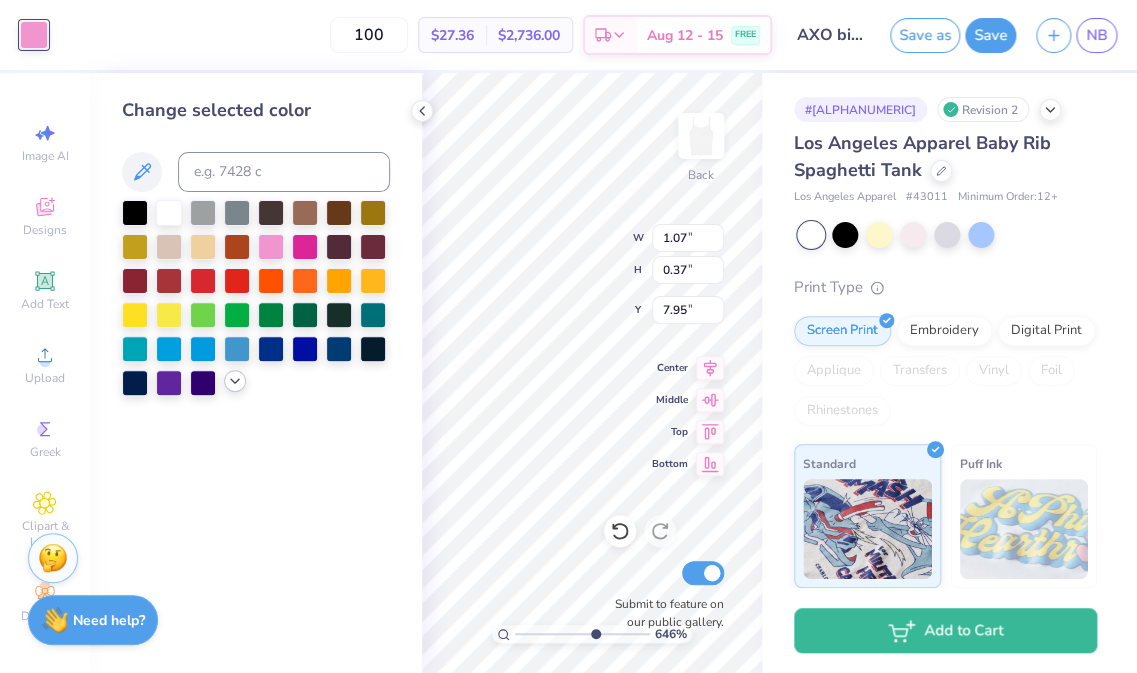 click 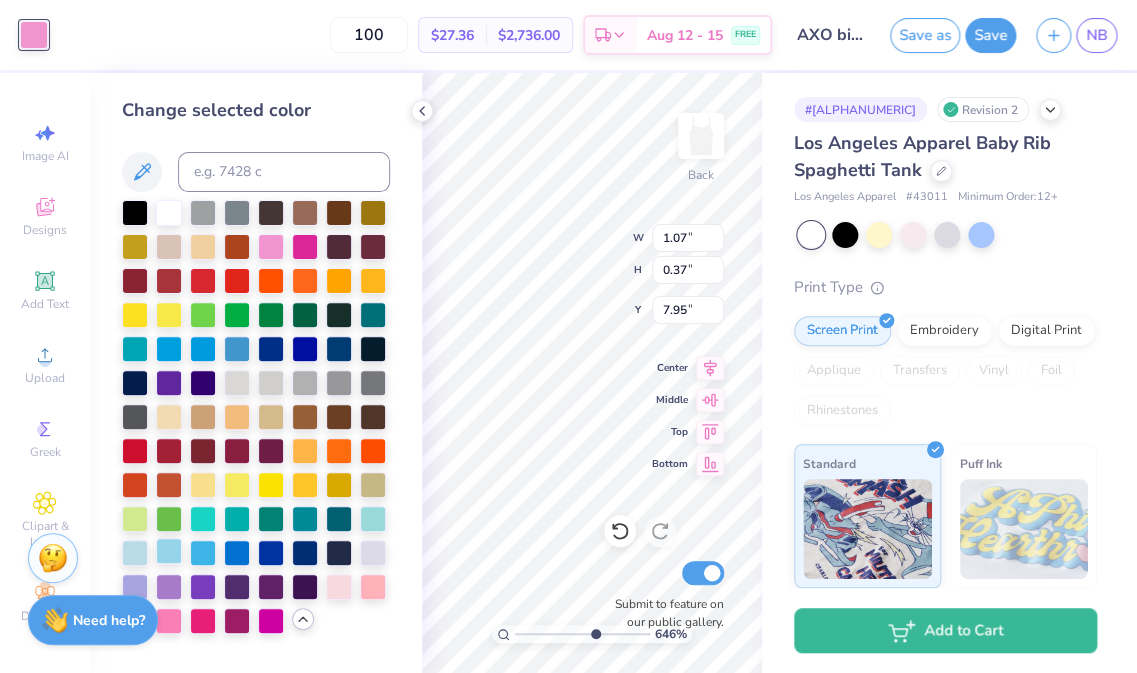 click at bounding box center (169, 551) 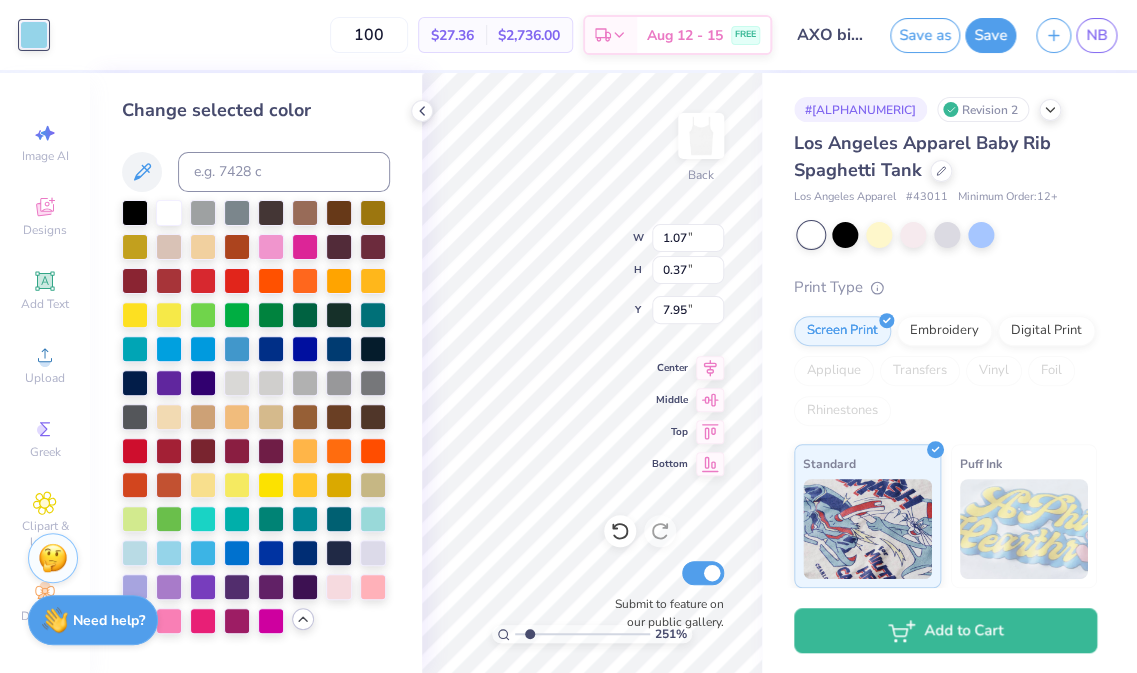 click at bounding box center [582, 634] 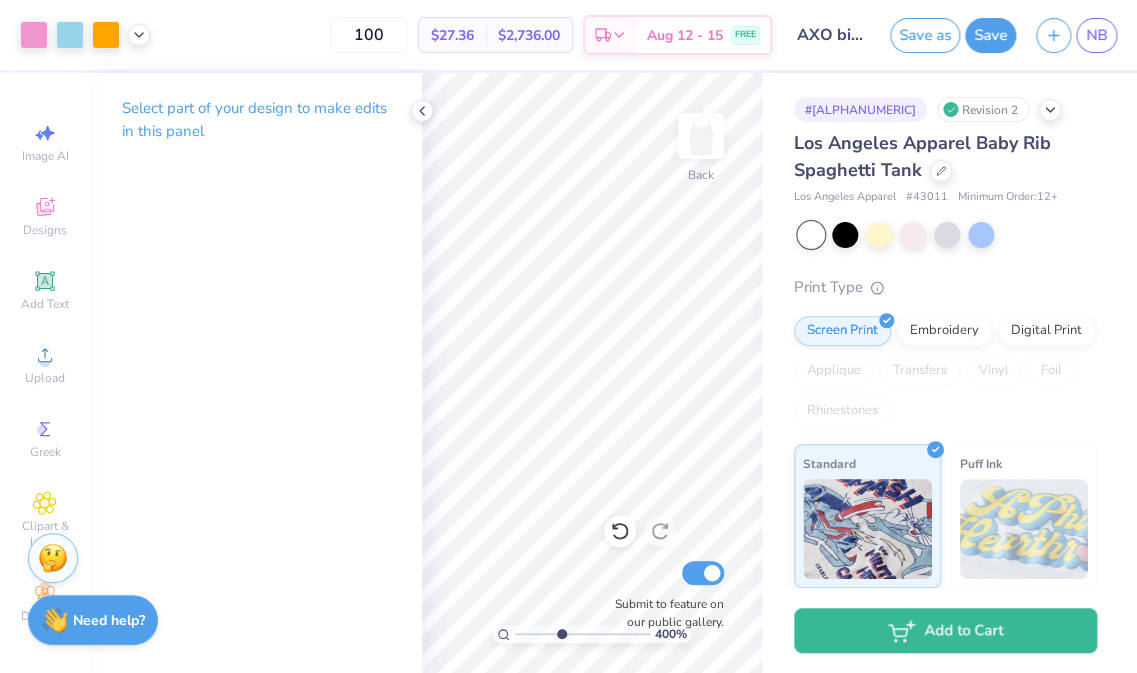 type on "4.06" 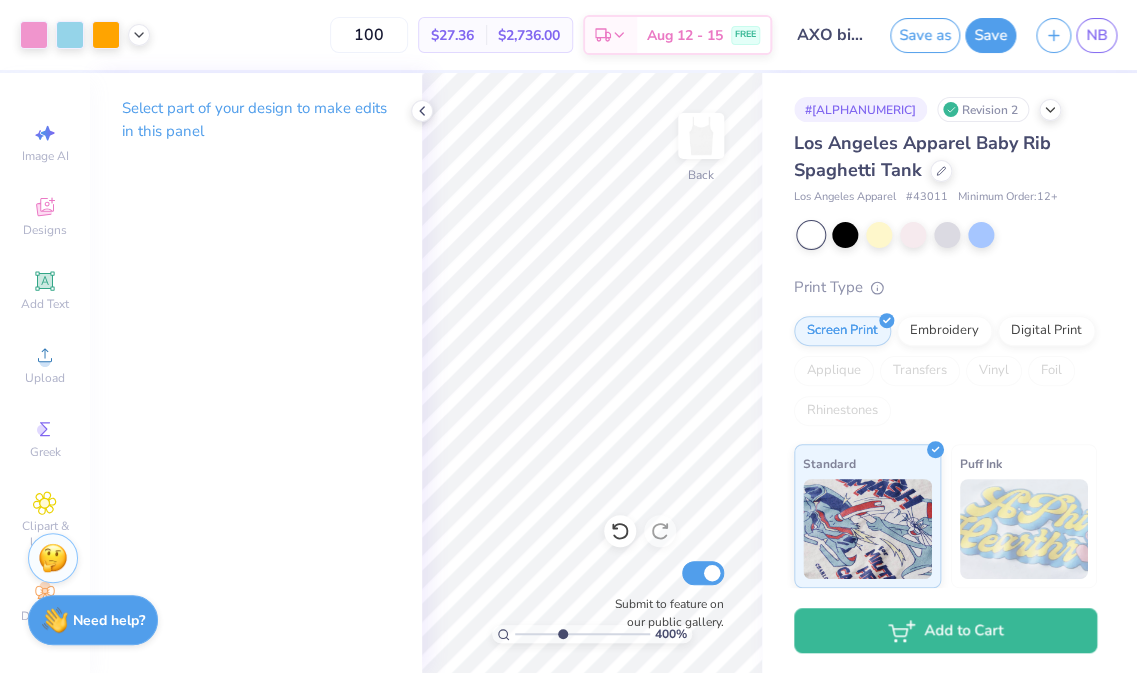 drag, startPoint x: 527, startPoint y: 634, endPoint x: 561, endPoint y: 631, distance: 34.132095 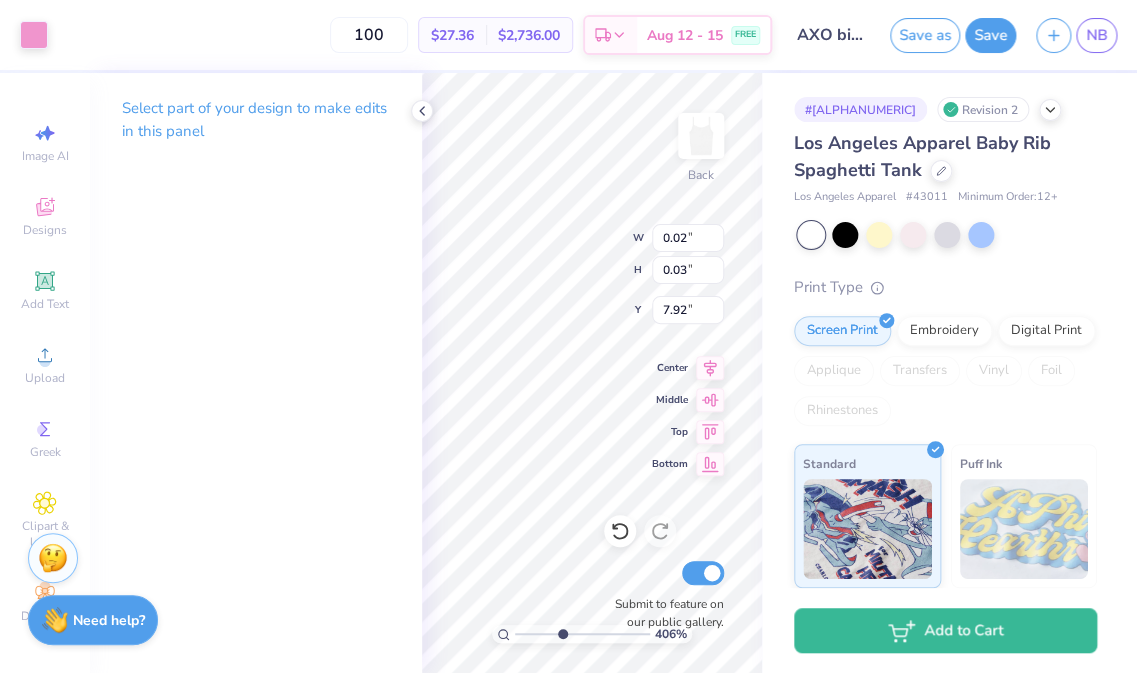 type on "0.02" 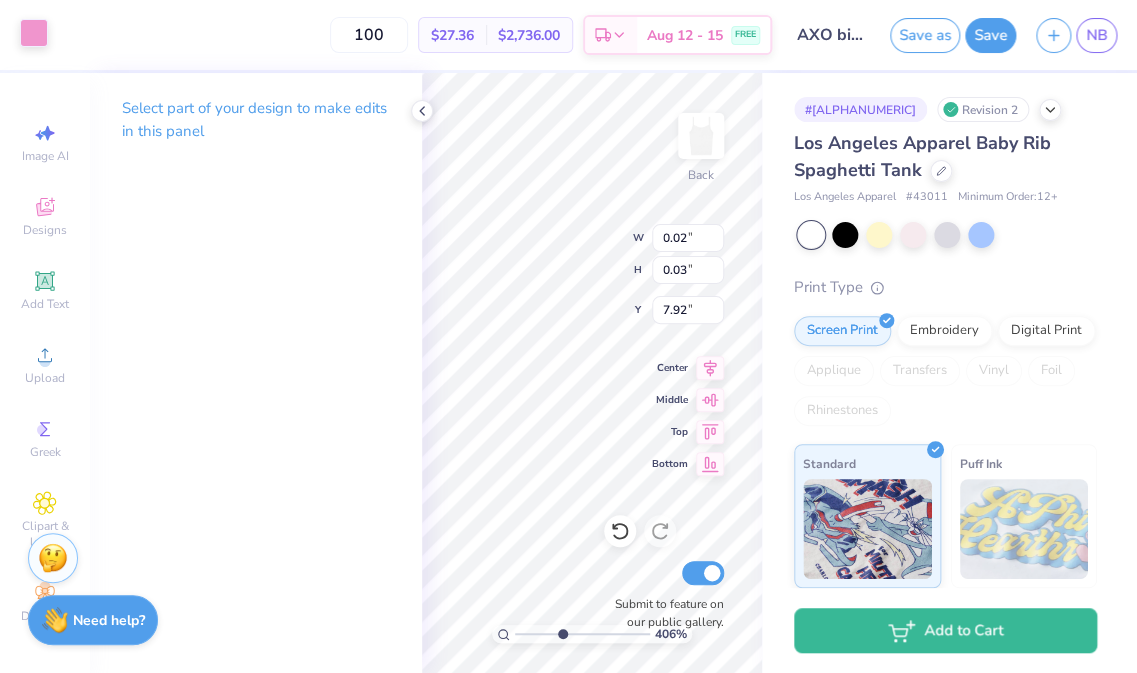 click at bounding box center (34, 33) 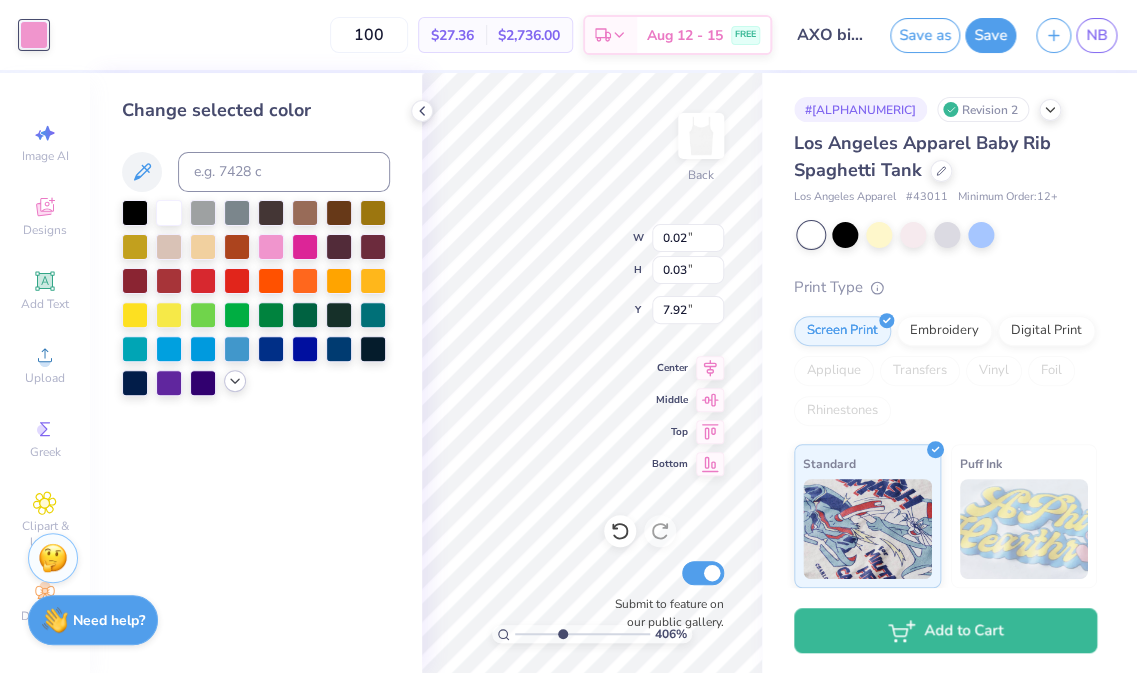 click 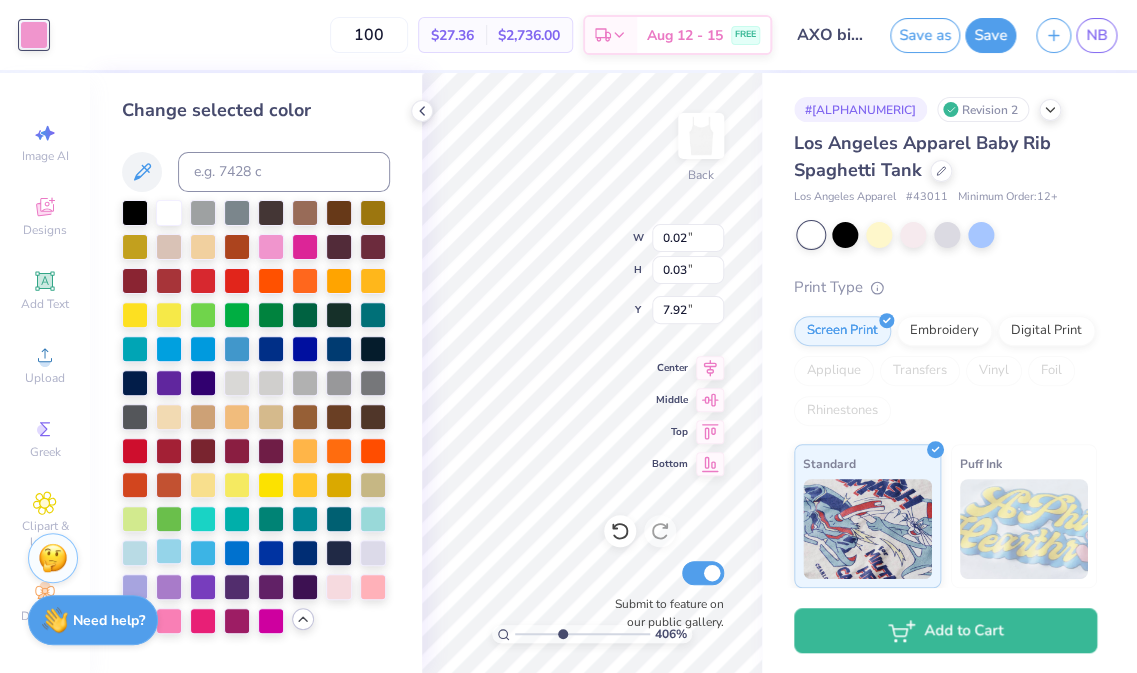 click at bounding box center (169, 551) 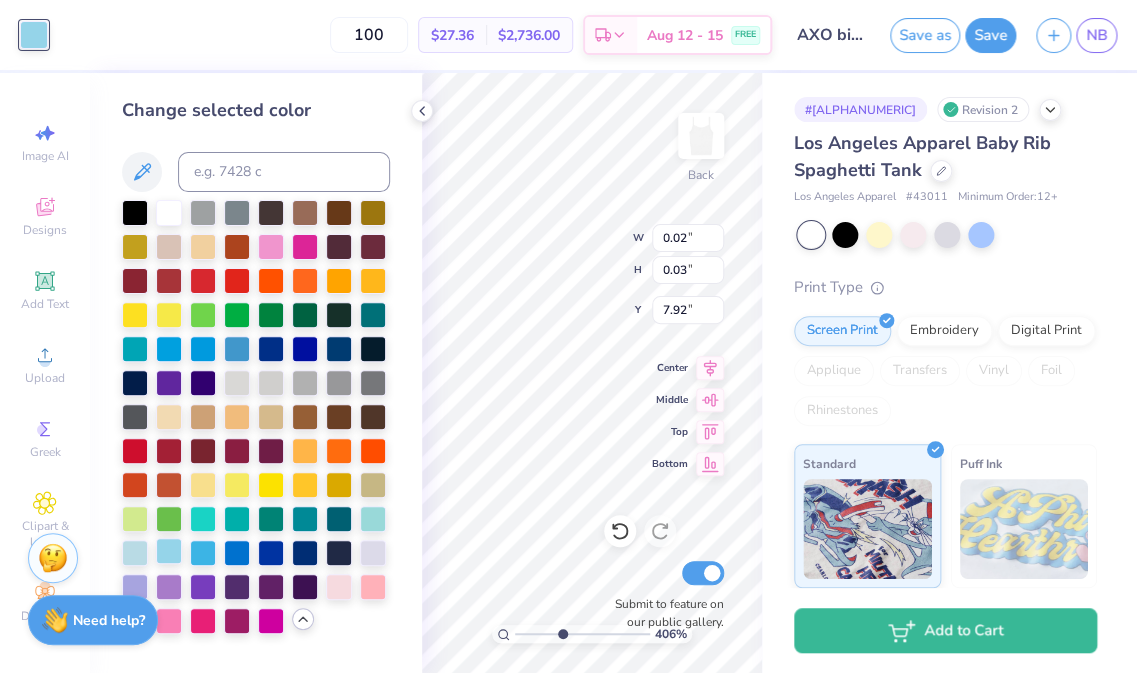 click at bounding box center [169, 551] 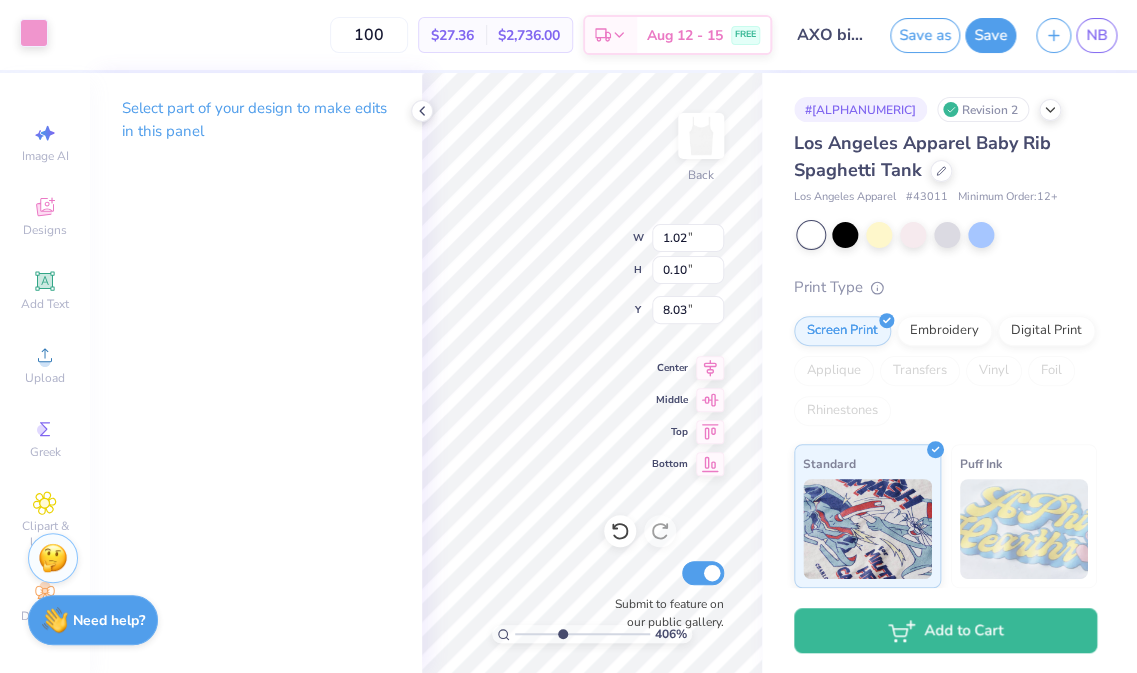 click at bounding box center (34, 33) 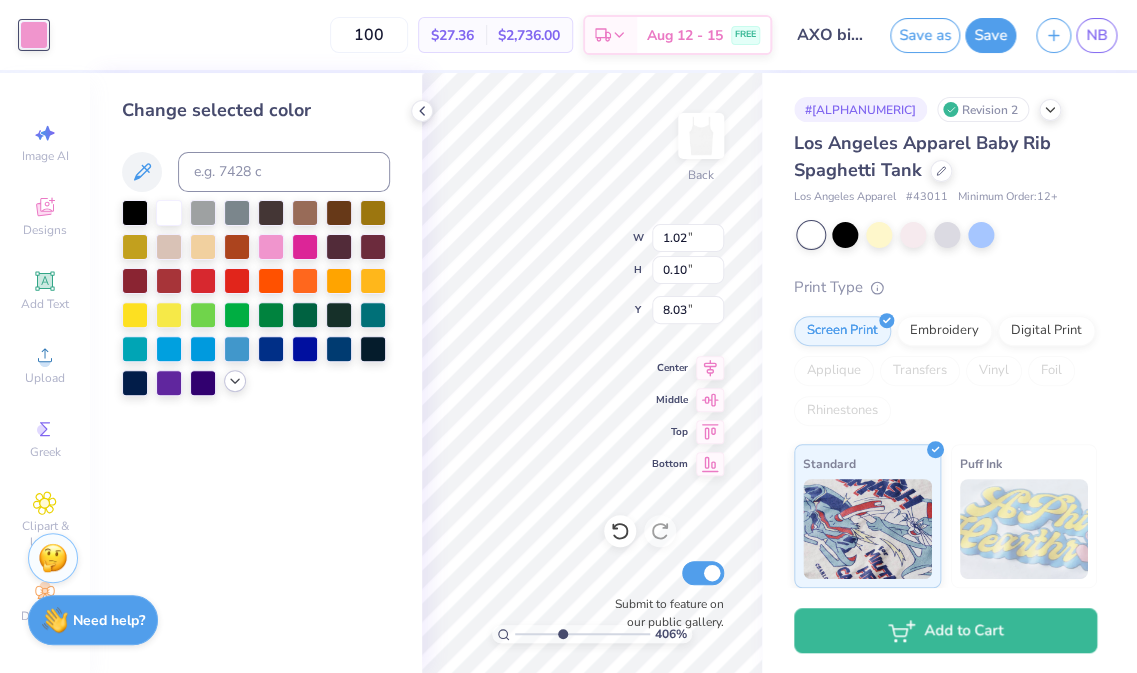 click 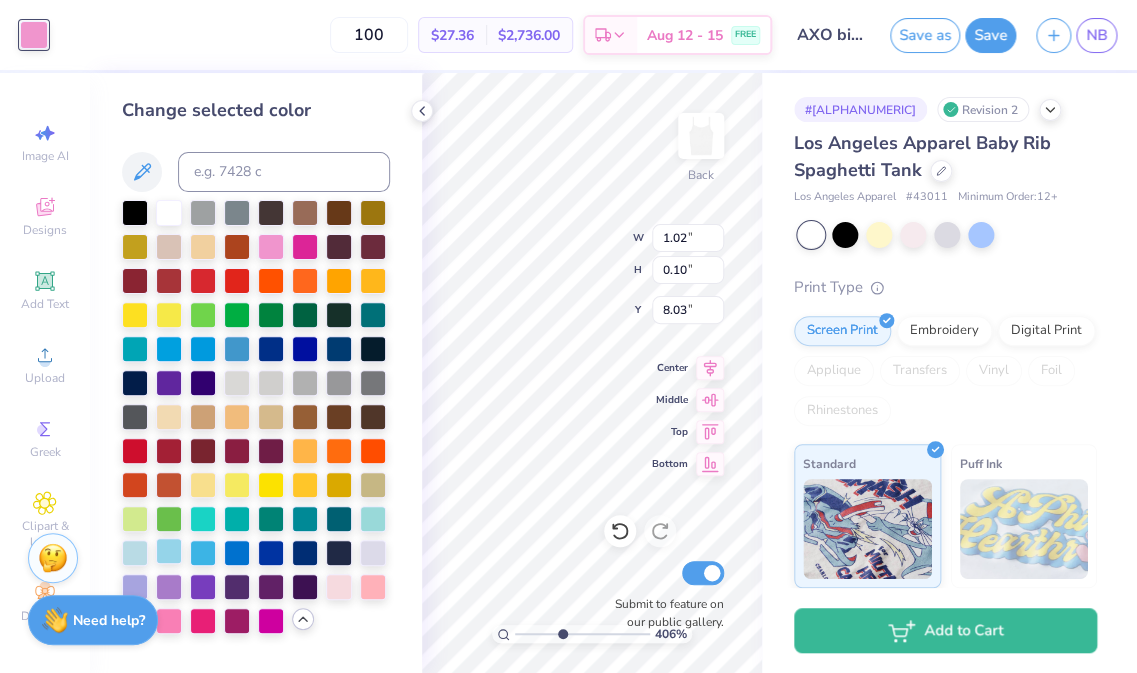 click at bounding box center (169, 551) 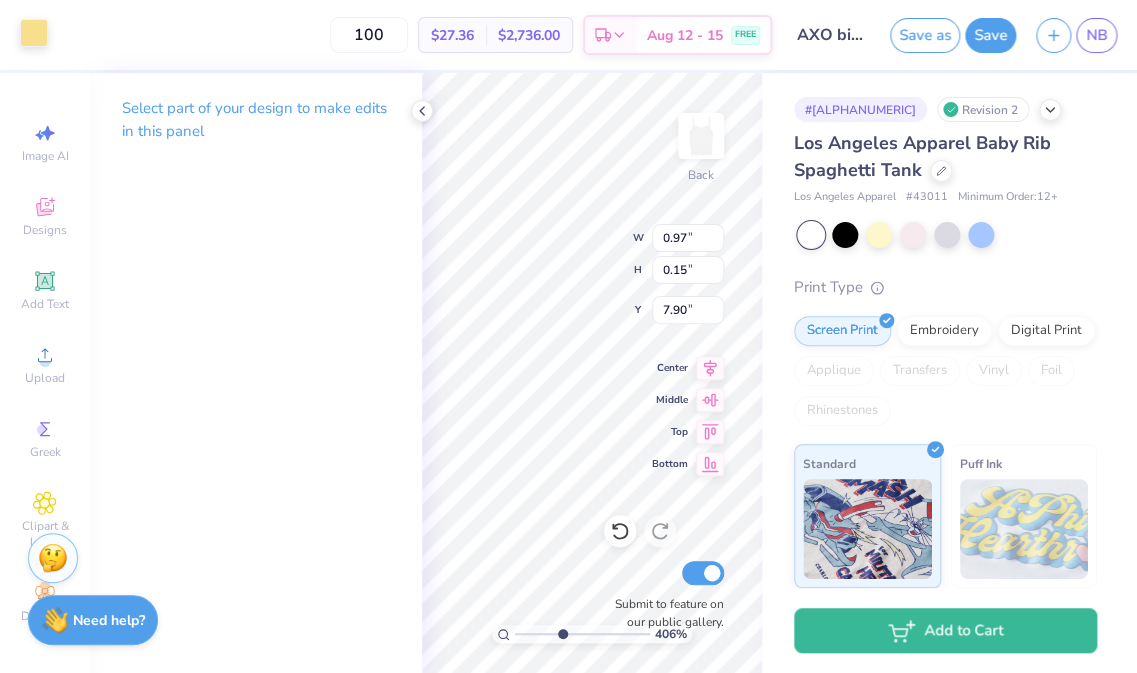 click at bounding box center [34, 33] 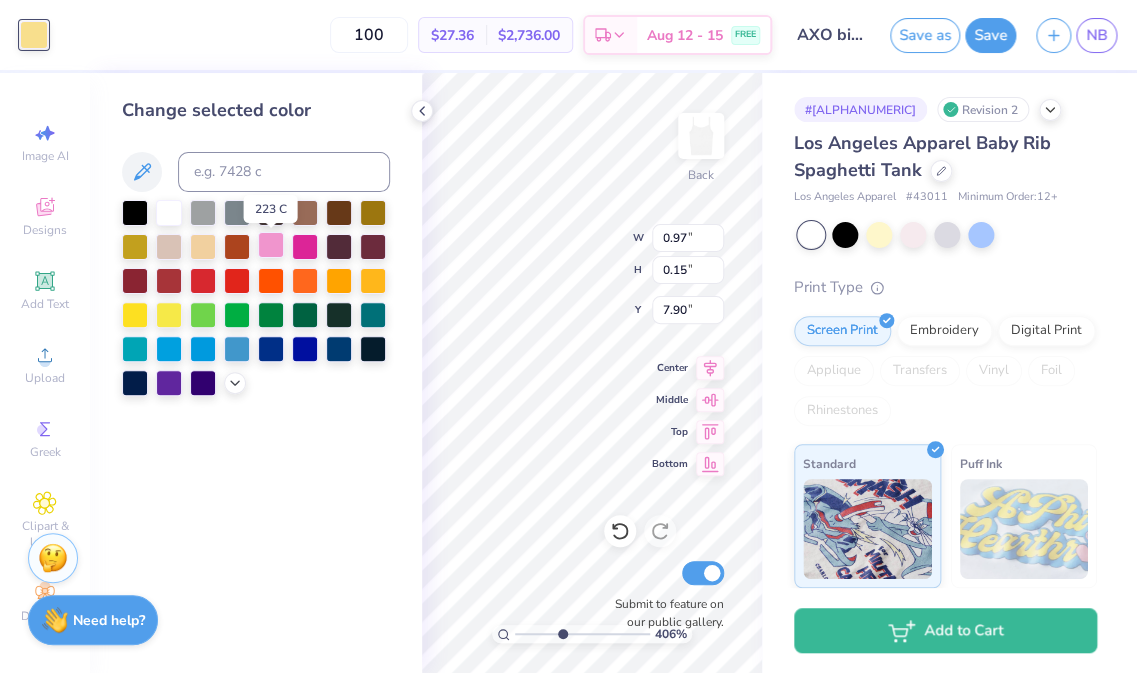 click at bounding box center [271, 245] 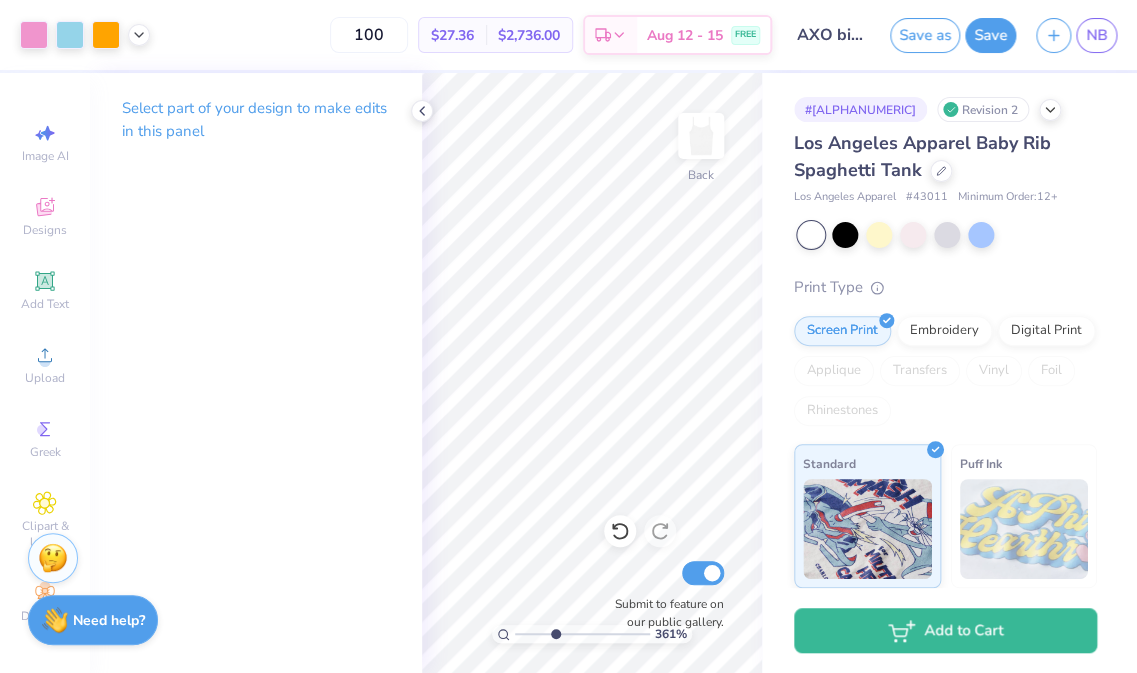 click at bounding box center [582, 634] 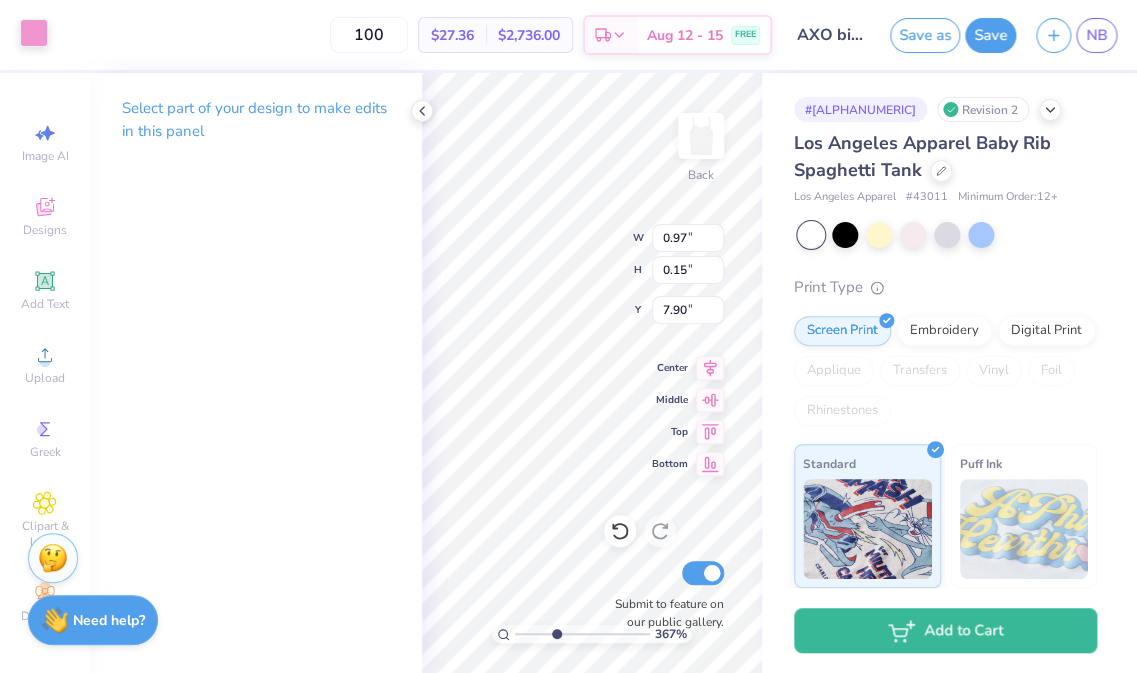 click at bounding box center (34, 33) 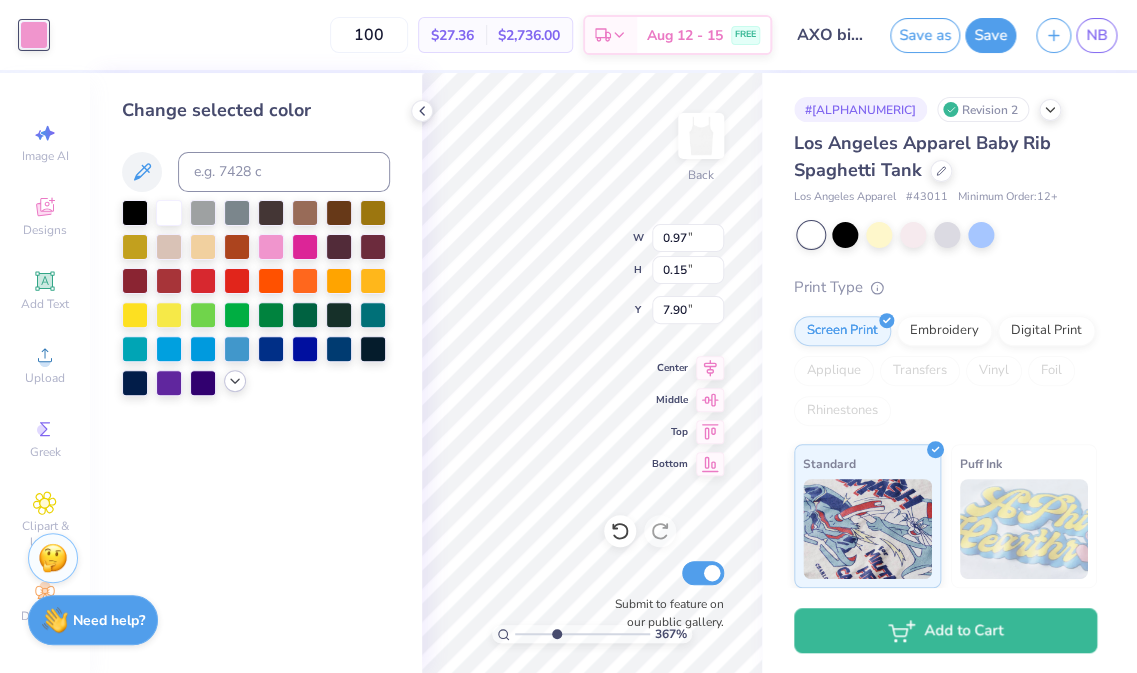 click 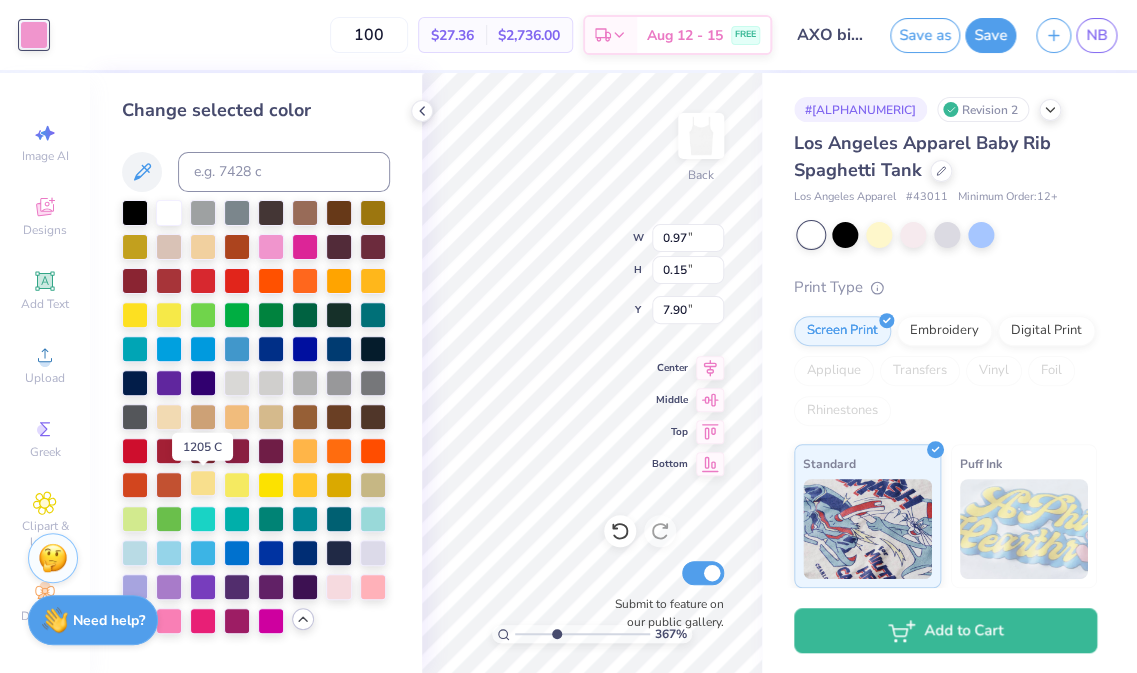 click at bounding box center [203, 483] 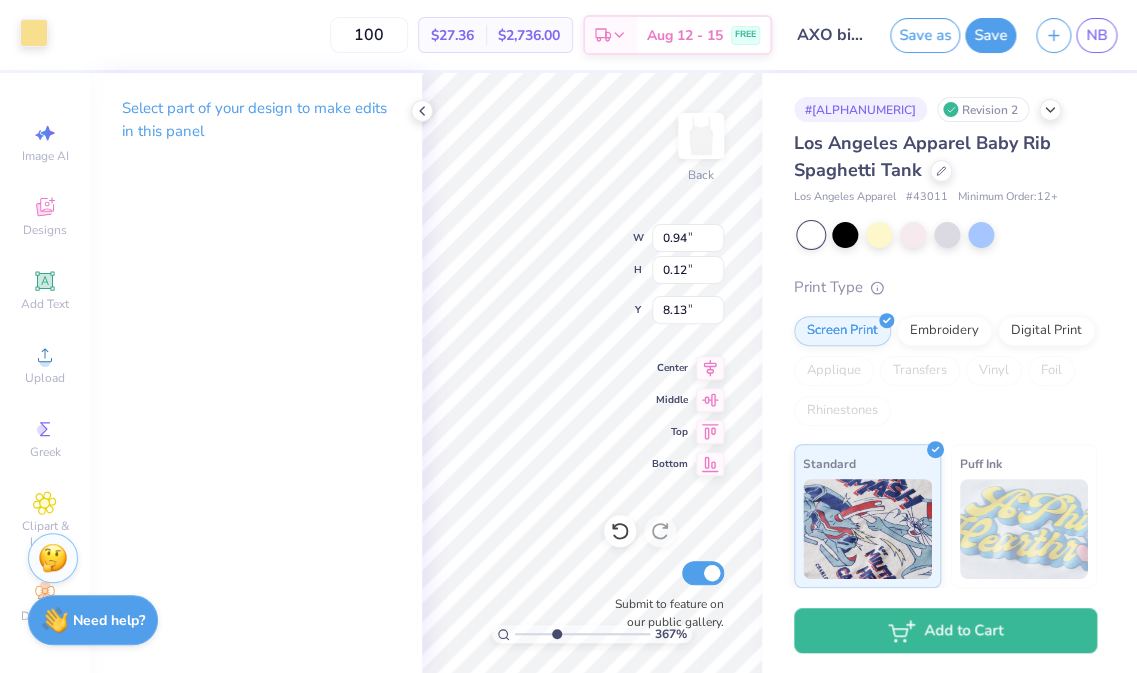 click at bounding box center (34, 33) 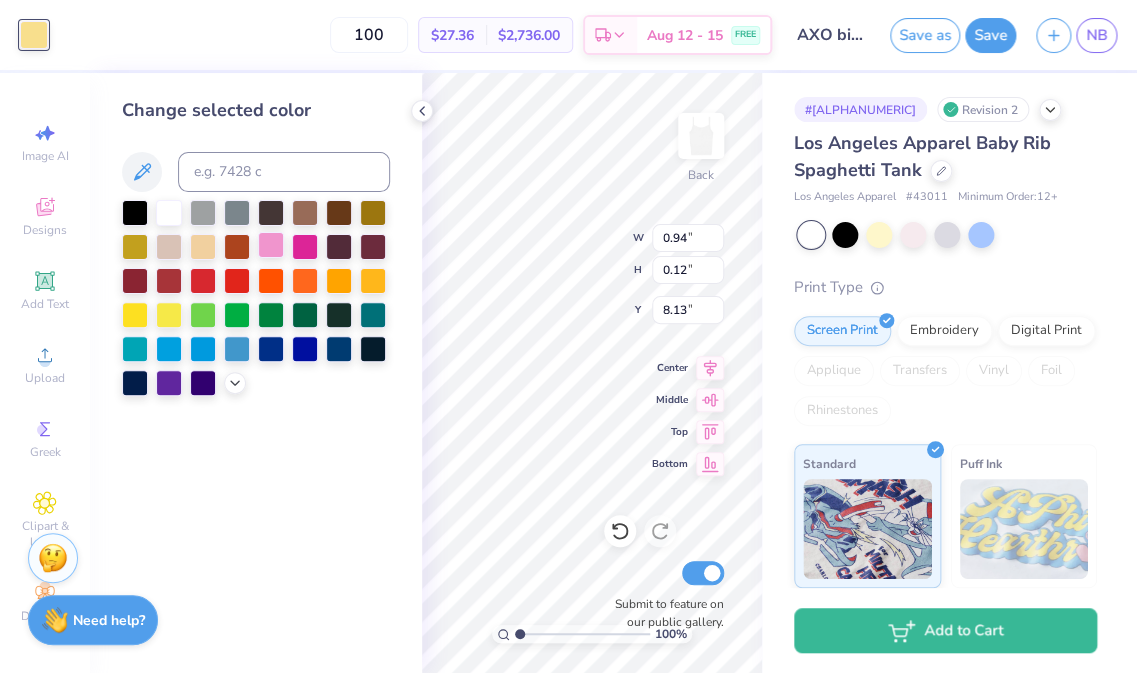 click at bounding box center [271, 245] 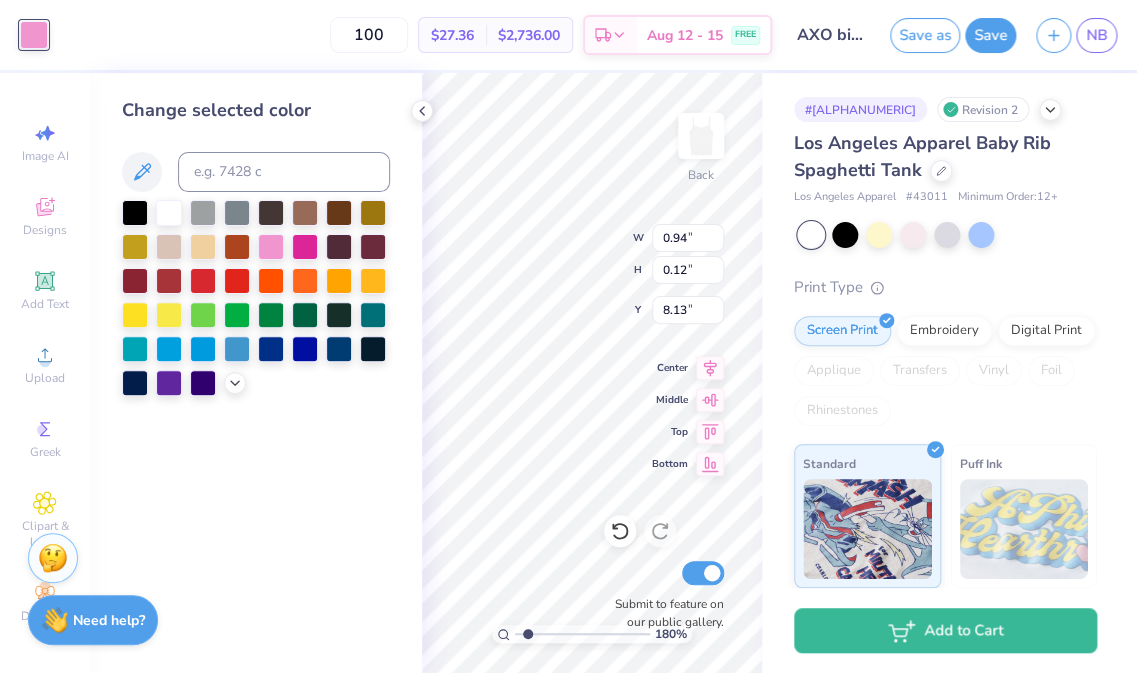 type on "1.47" 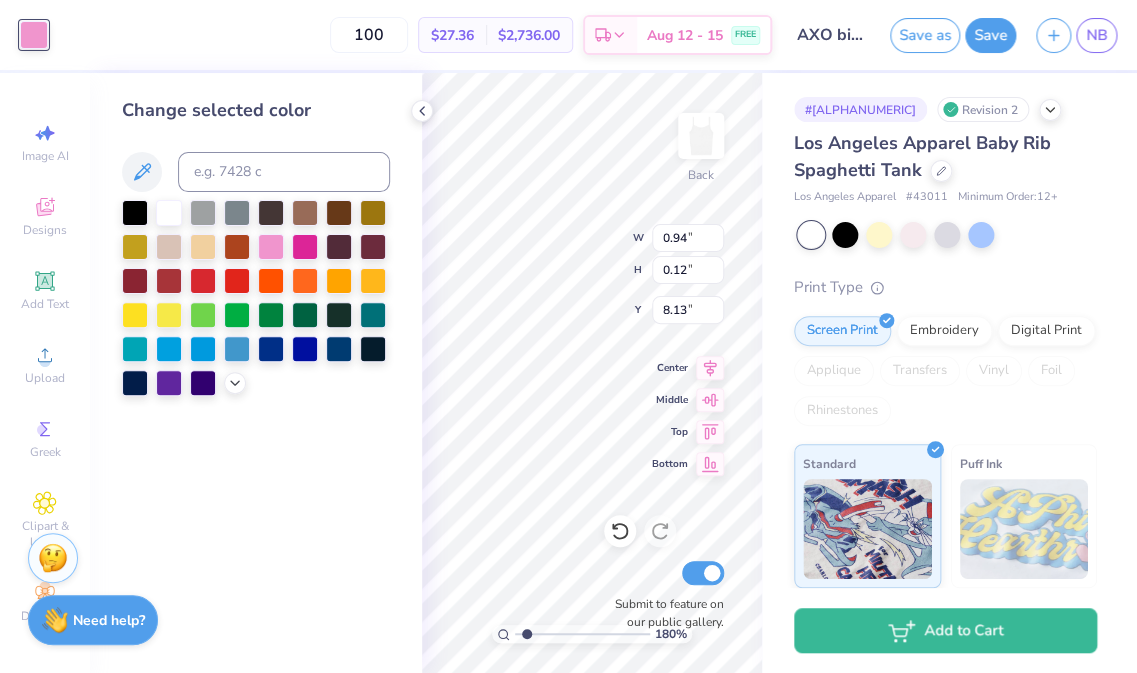 click at bounding box center [582, 634] 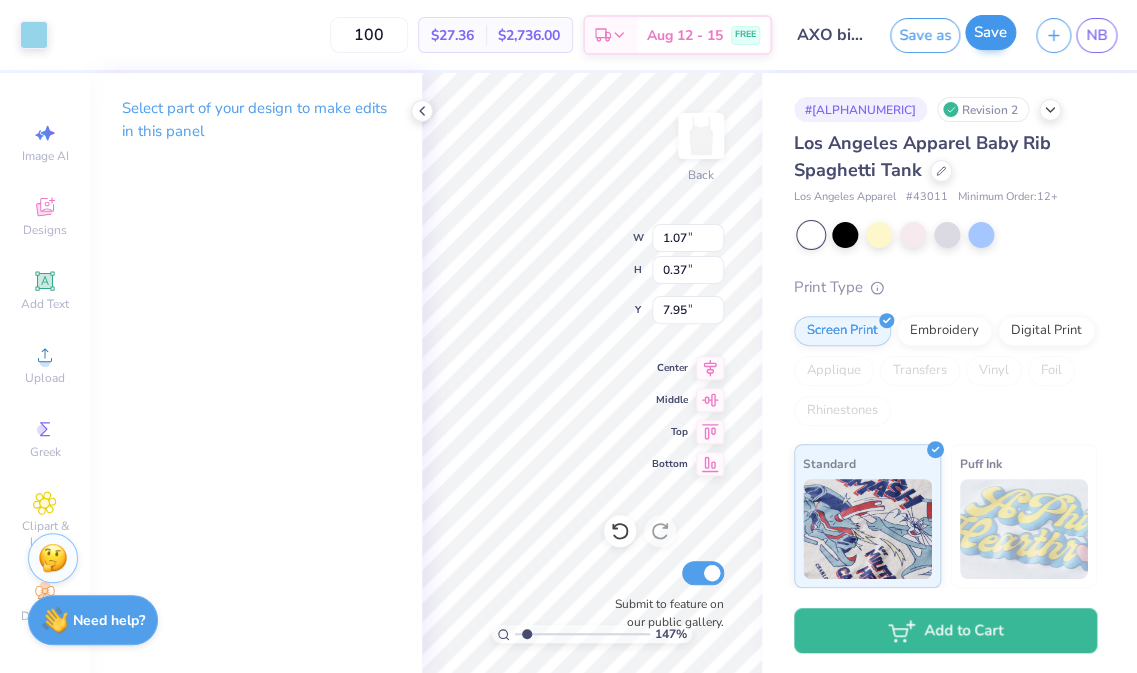 click on "Save" at bounding box center (990, 32) 